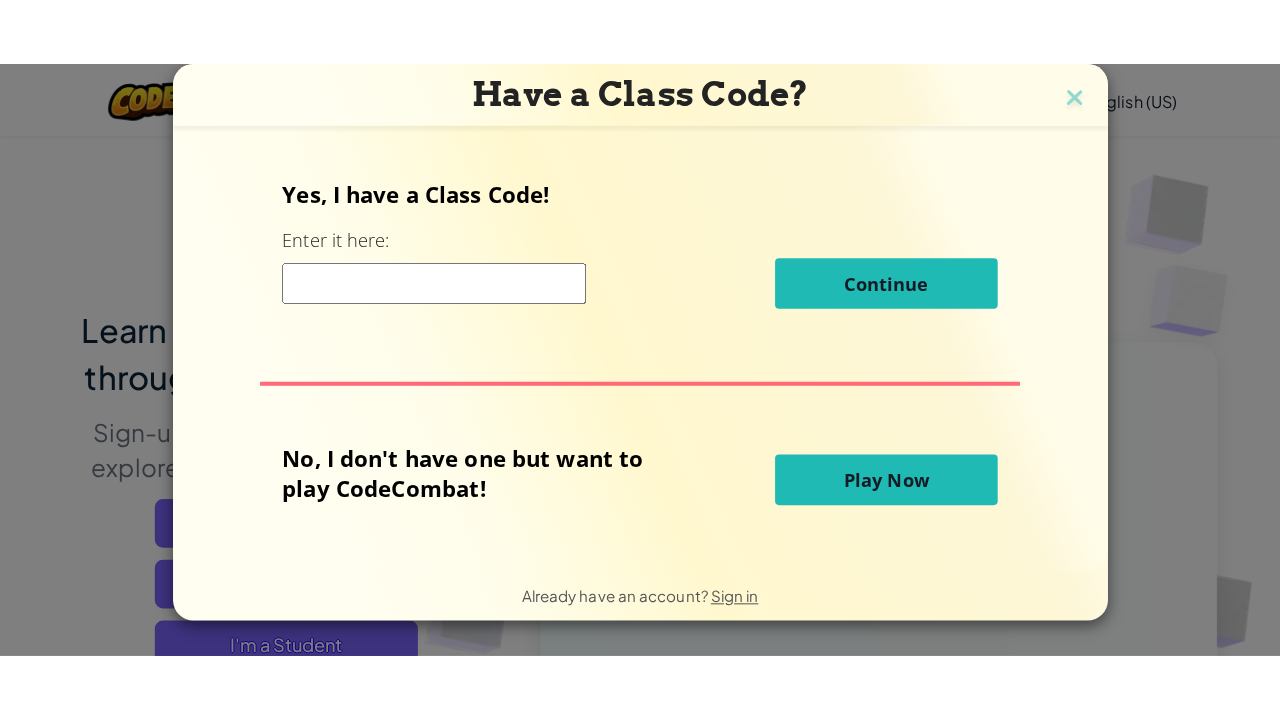 scroll, scrollTop: 0, scrollLeft: 0, axis: both 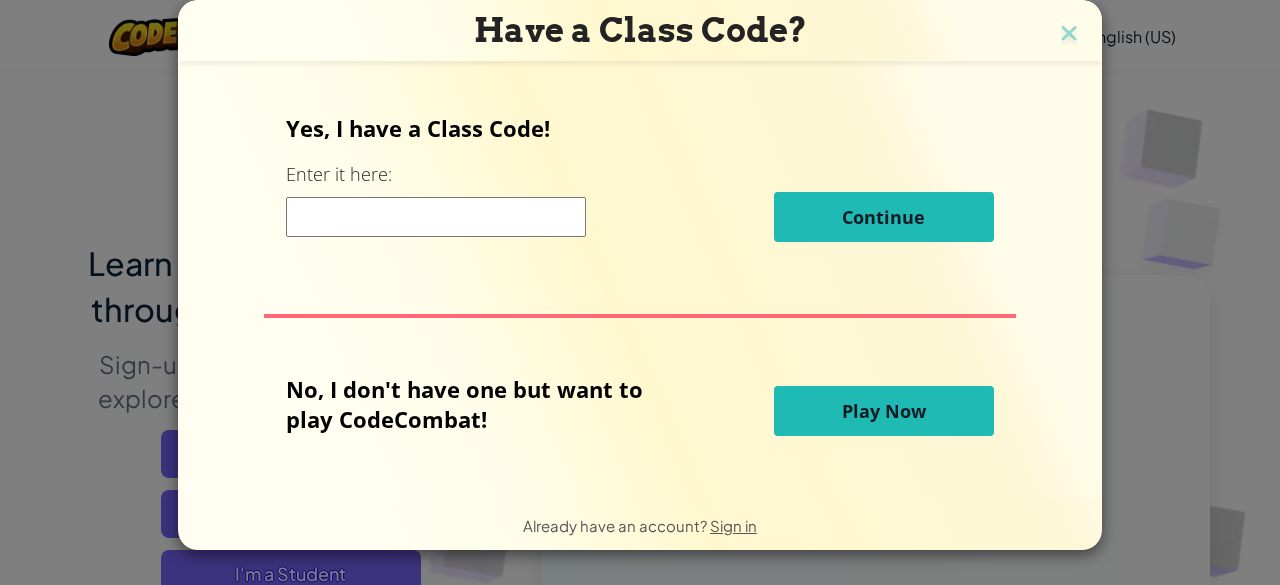 type 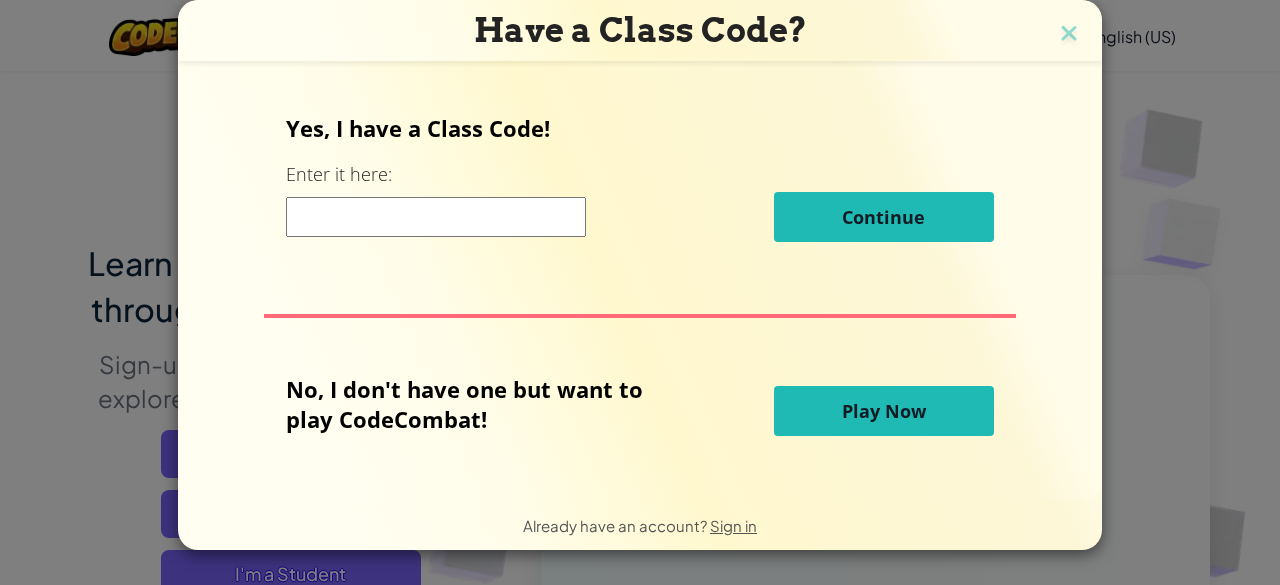 click at bounding box center [436, 217] 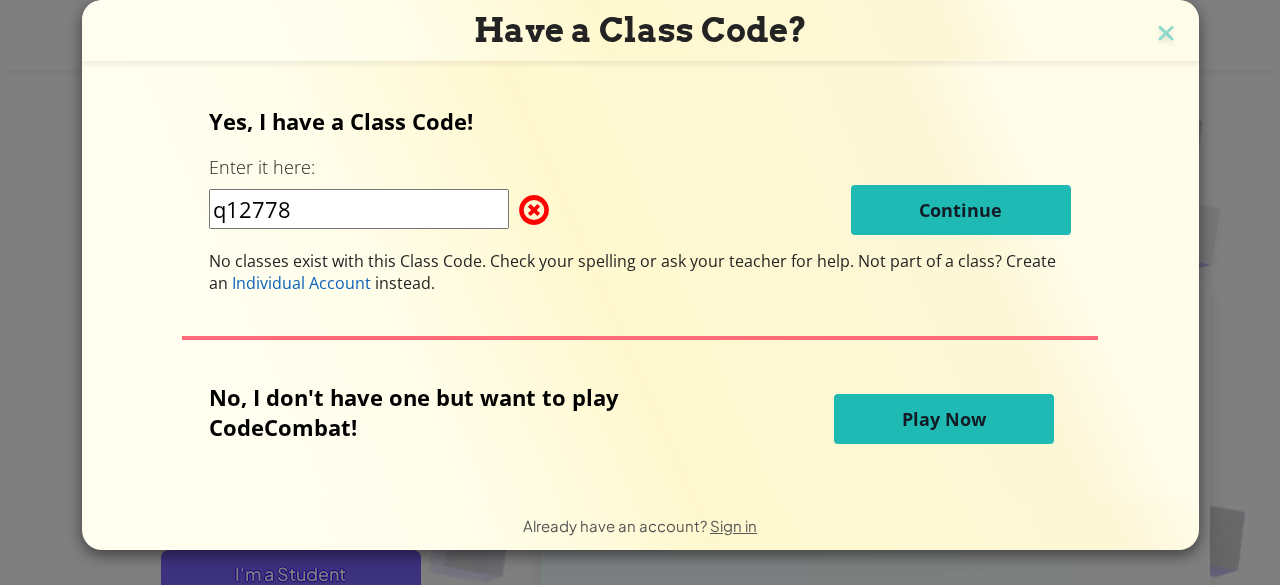 type on "q12778" 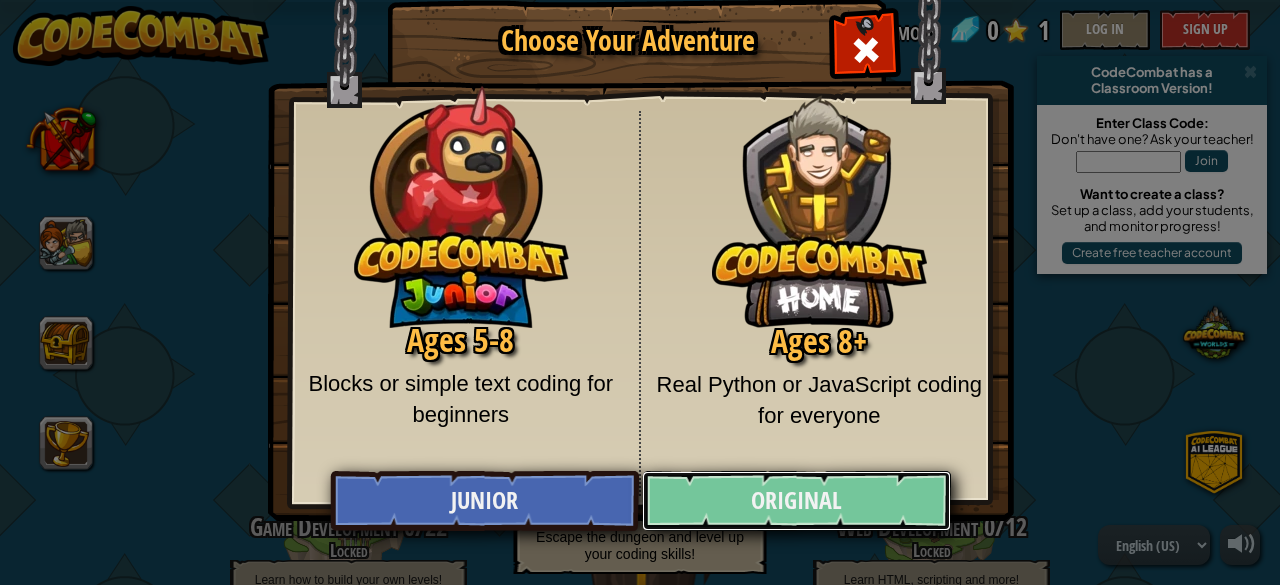 click on "Original" at bounding box center (796, 501) 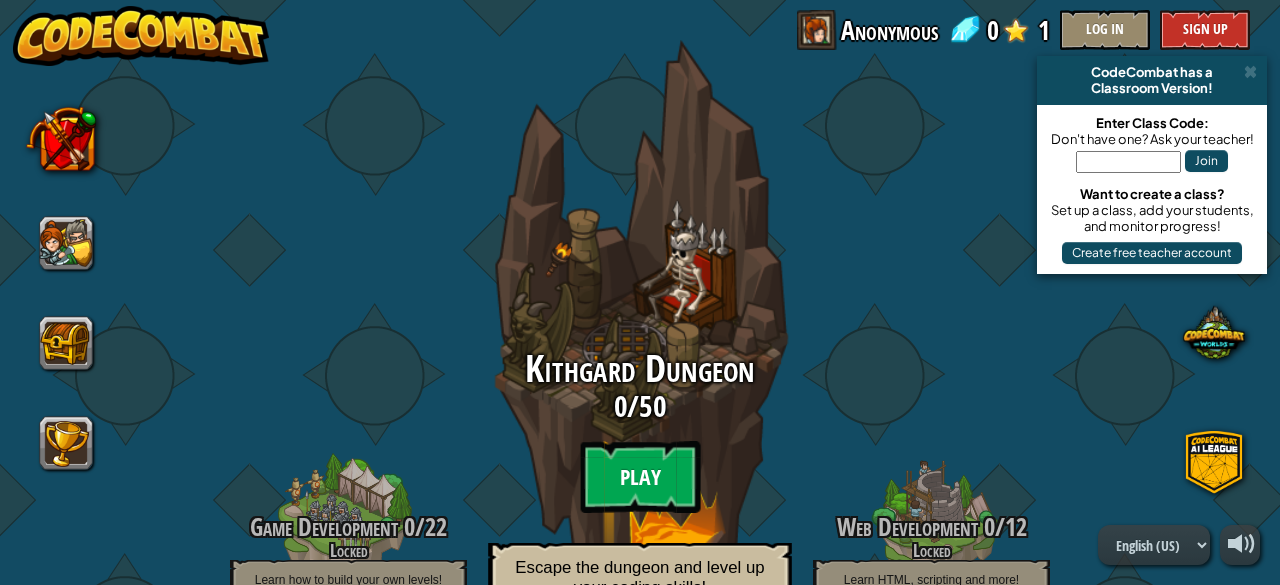 click on "Play" at bounding box center [640, 477] 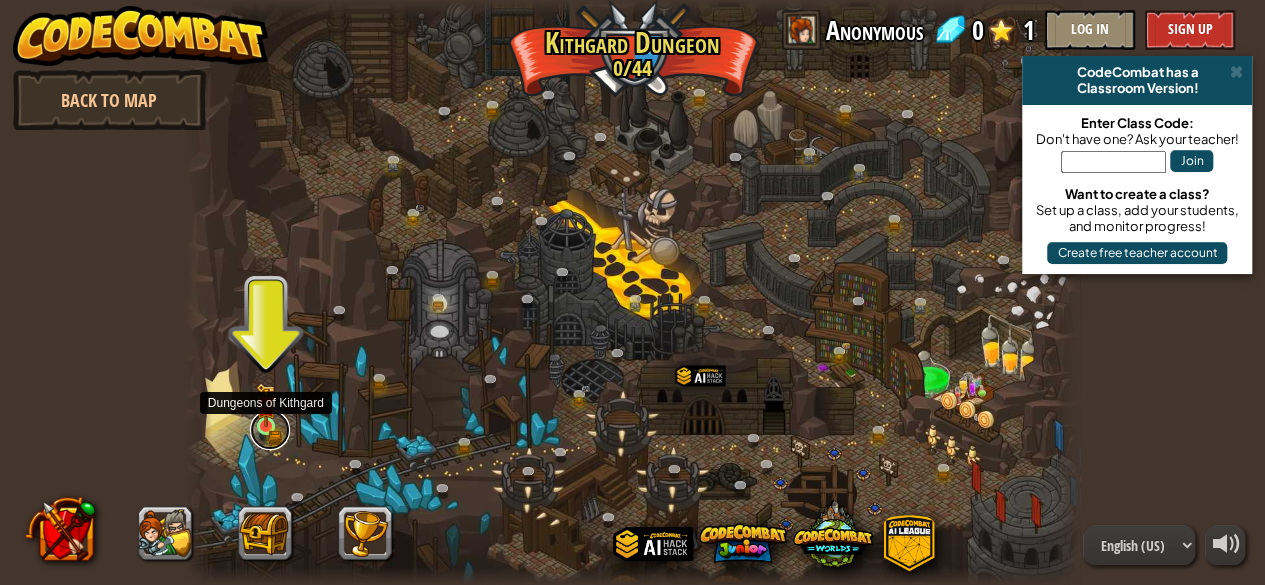 click at bounding box center [270, 430] 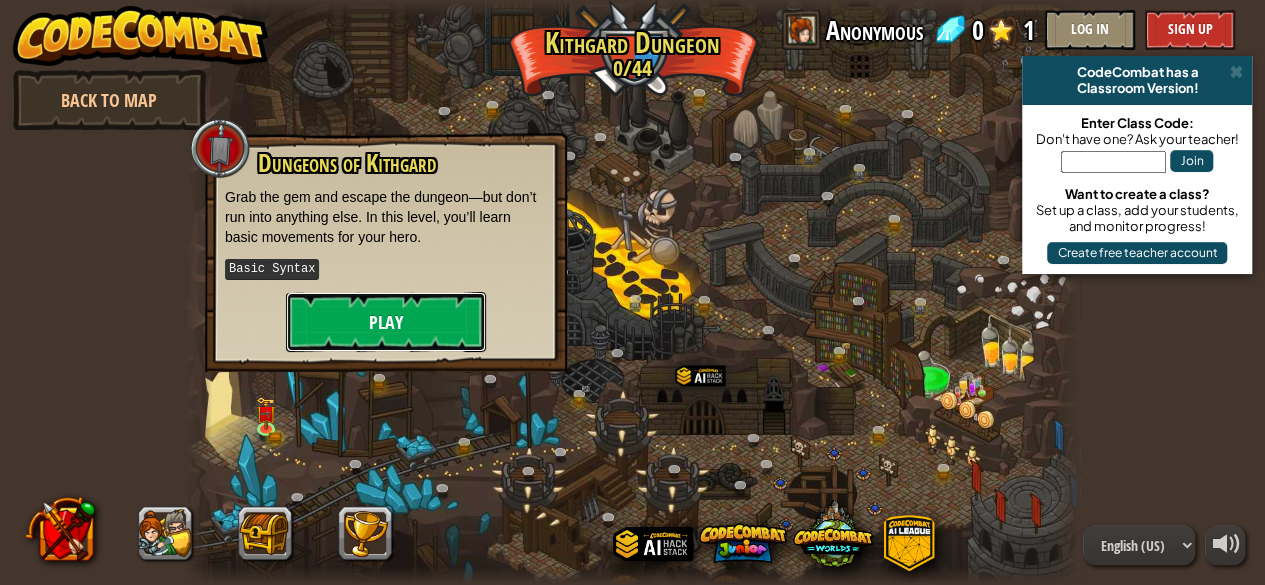 click on "Play" at bounding box center [386, 322] 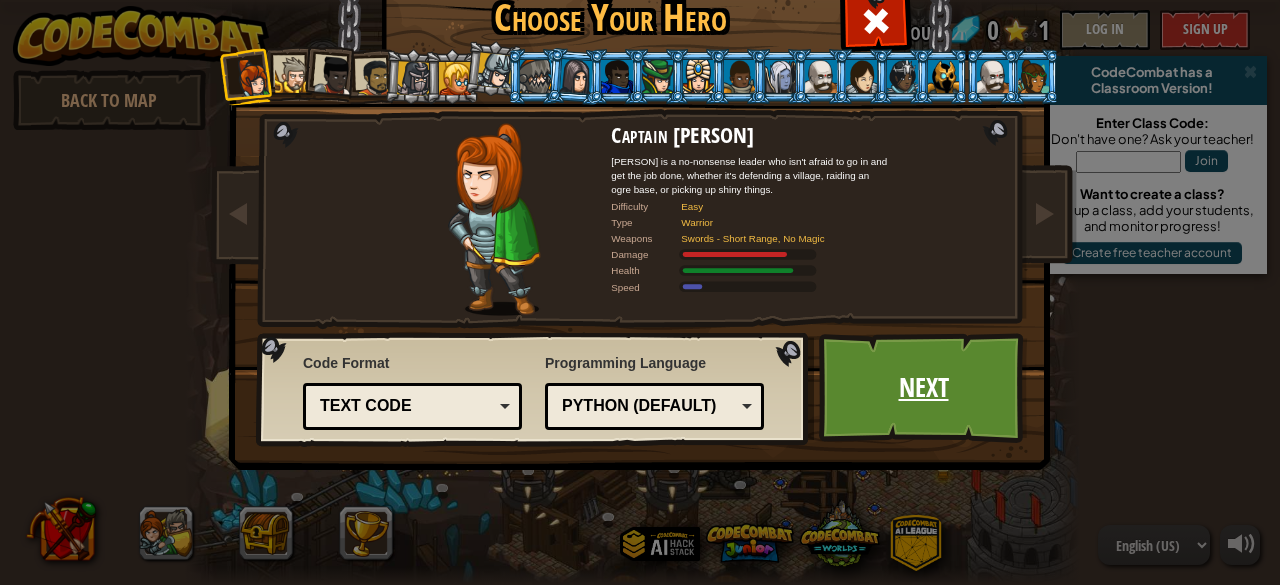 click on "Next" at bounding box center (923, 388) 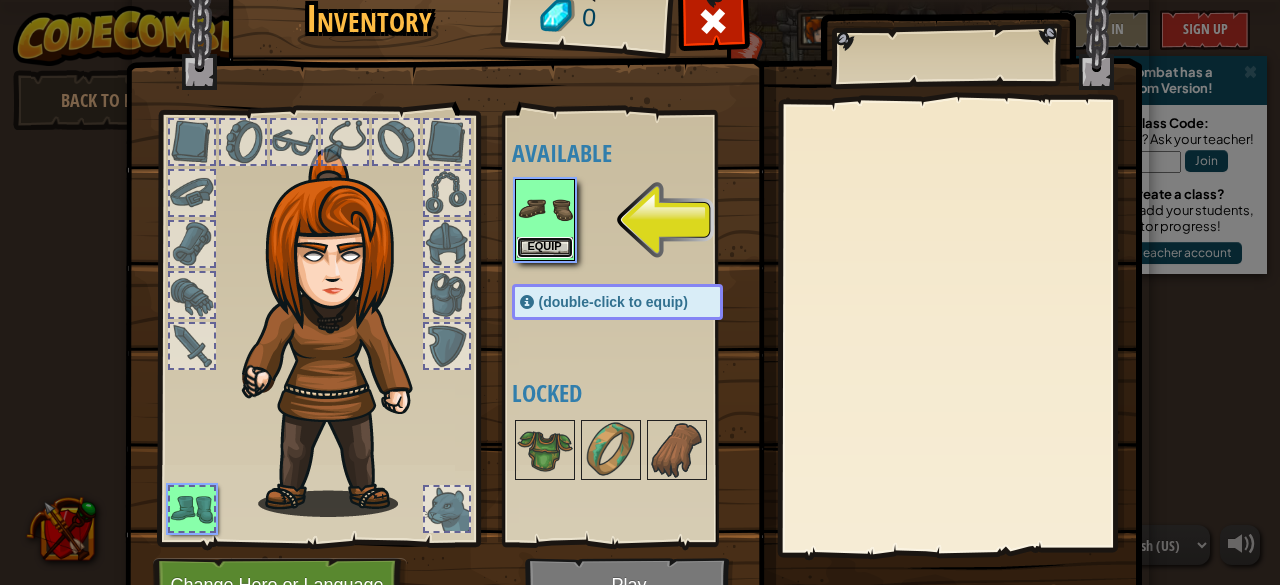 click on "Equip" at bounding box center (545, 247) 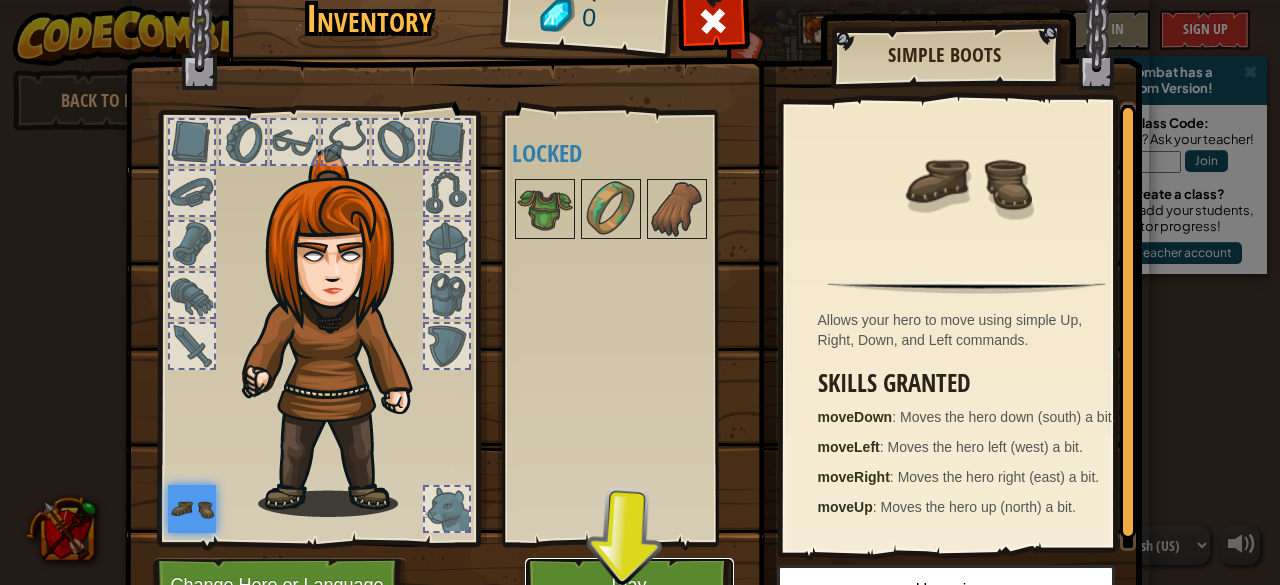 click on "Play" at bounding box center (629, 585) 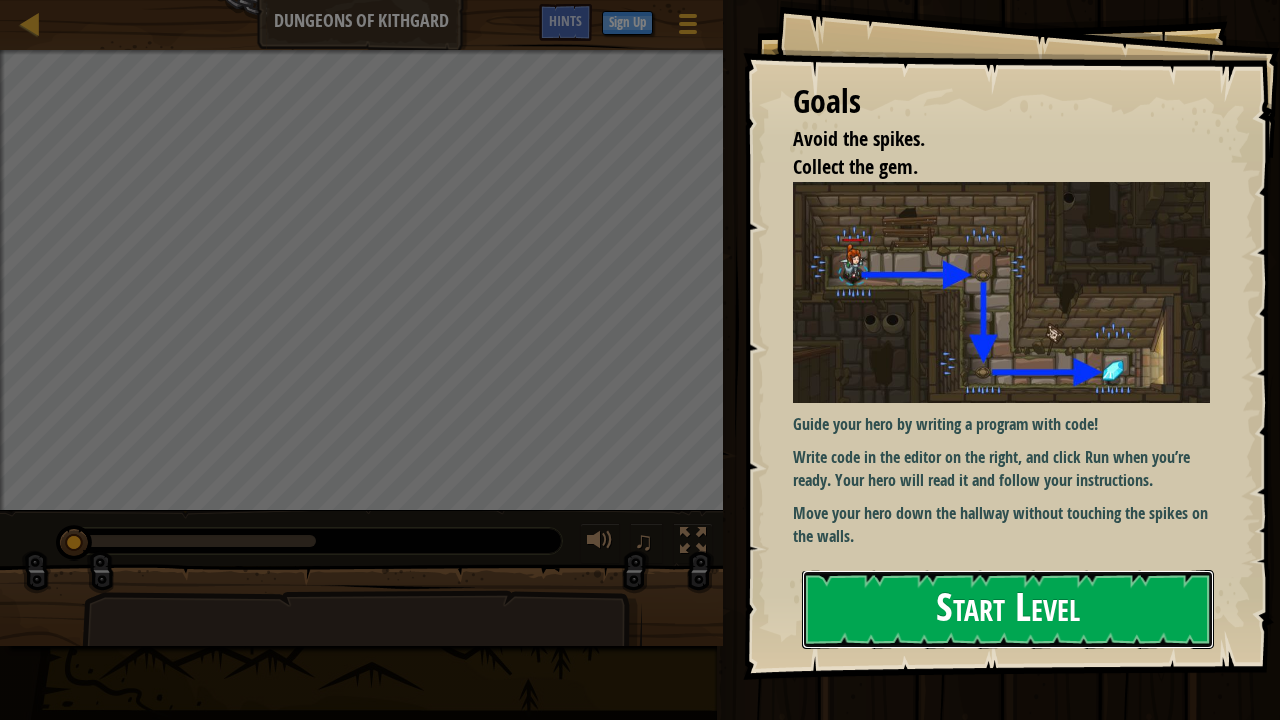click on "Start Level" at bounding box center [1008, 609] 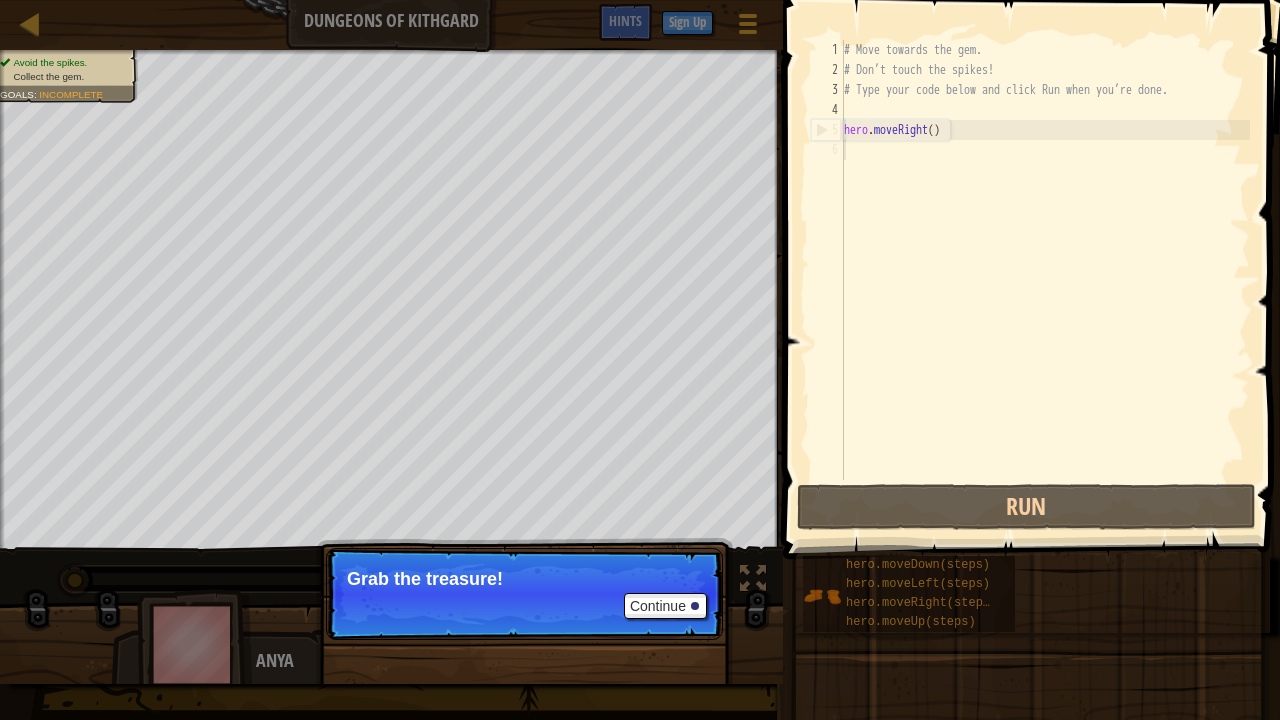 click on "# Move towards the gem. # Don’t touch the spikes! # Type your code below and click Run when you’re done. hero . moveRight ( )" at bounding box center [1045, 280] 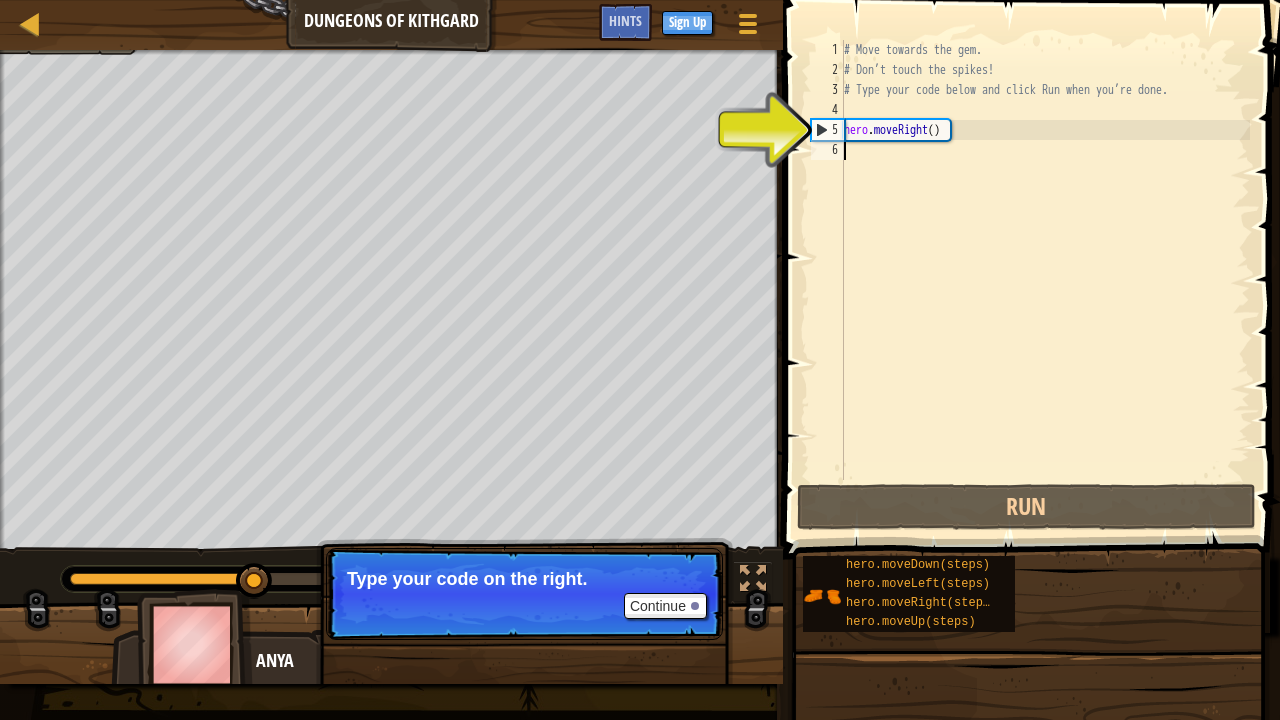 type on "h" 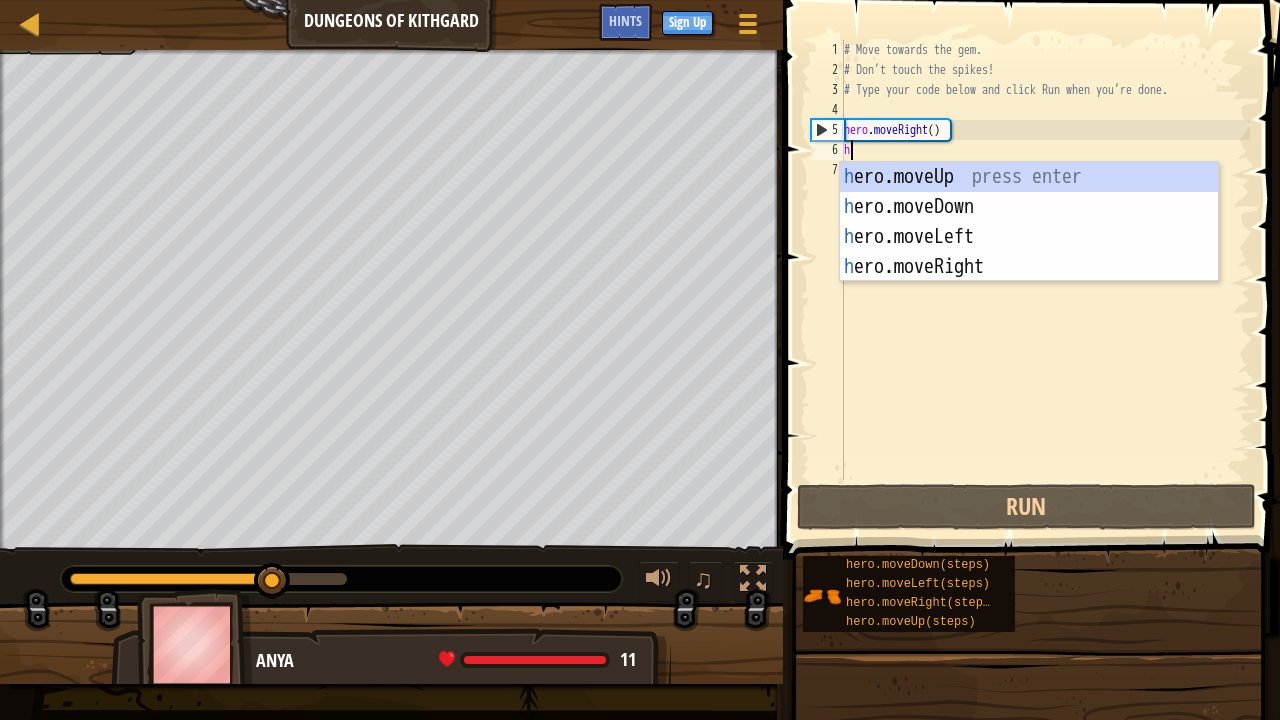 scroll, scrollTop: 9, scrollLeft: 0, axis: vertical 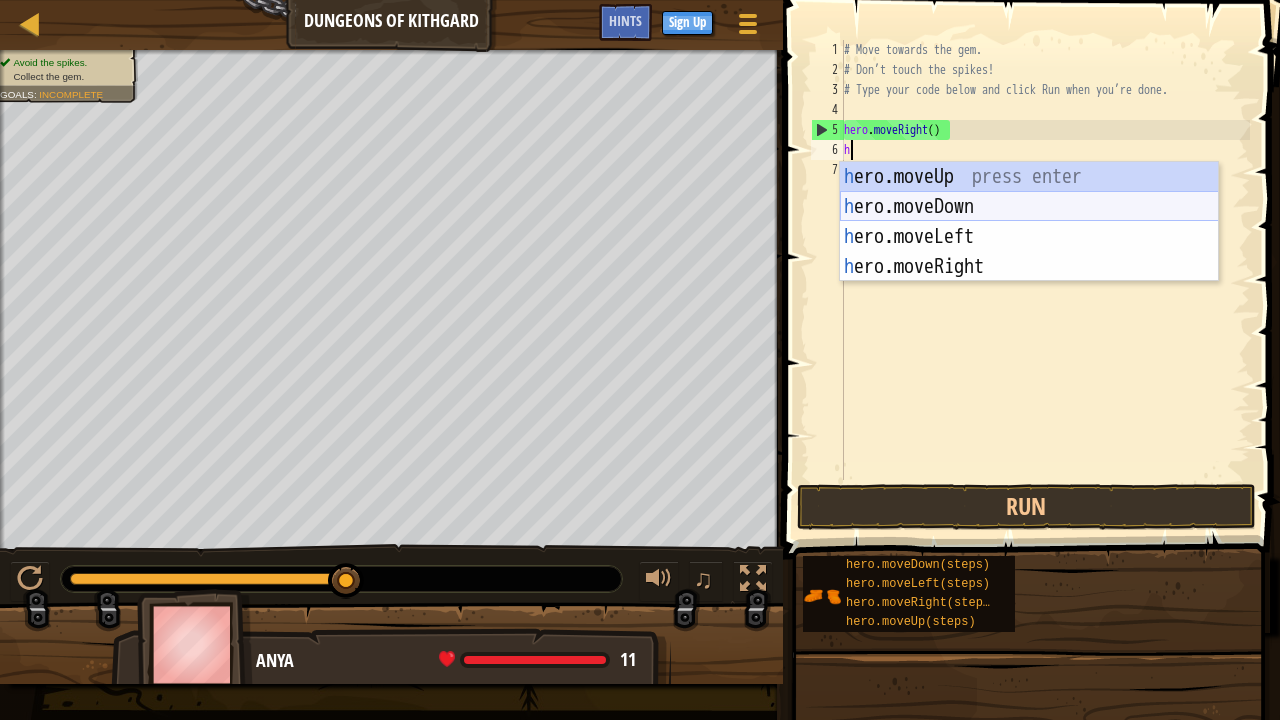 click on "h ero.moveUp press enter h ero.moveDown press enter h ero.moveLeft press enter h ero.moveRight press enter" at bounding box center (1029, 252) 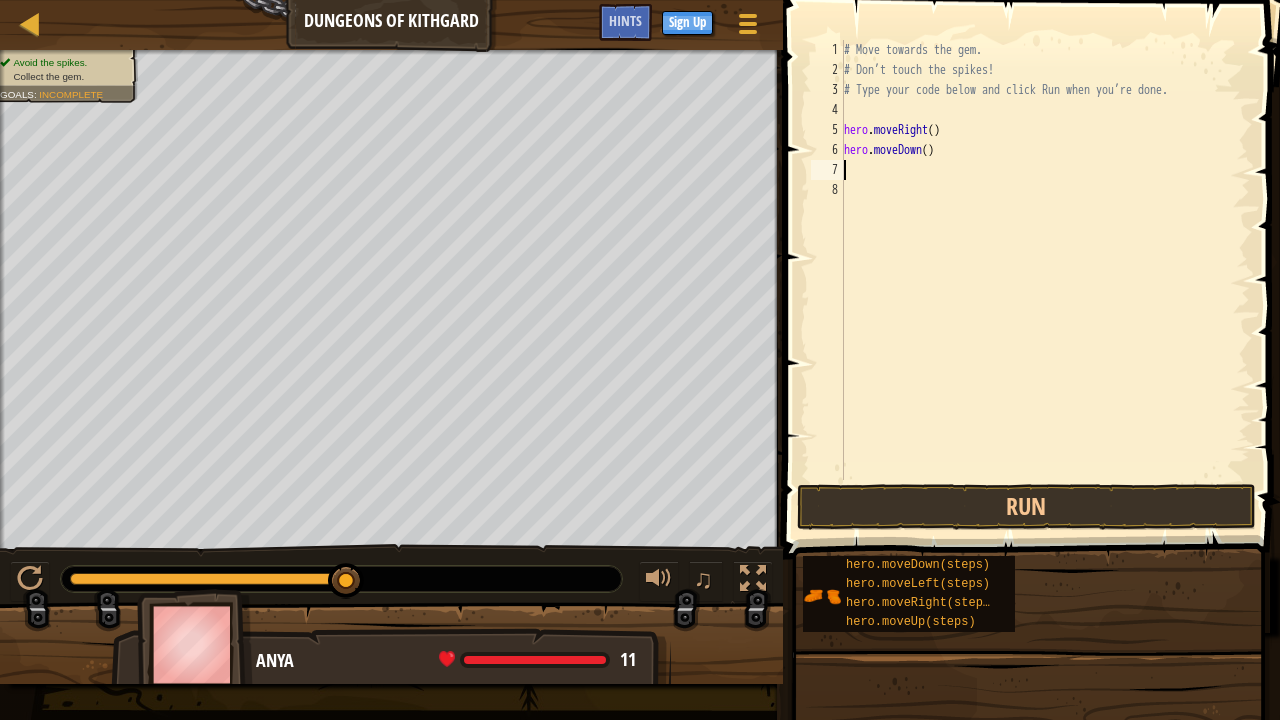 type on "h" 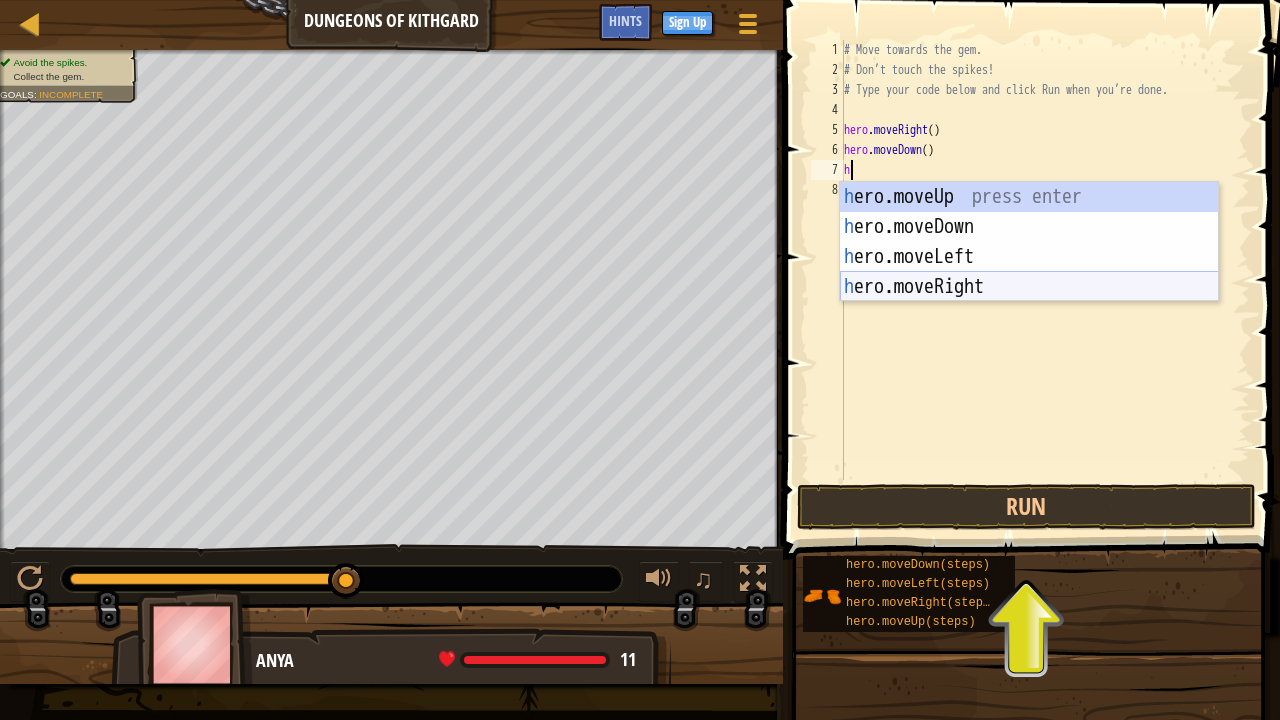 click on "h ero.moveUp press enter h ero.moveDown press enter h ero.moveLeft press enter h ero.moveRight press enter" at bounding box center [1029, 272] 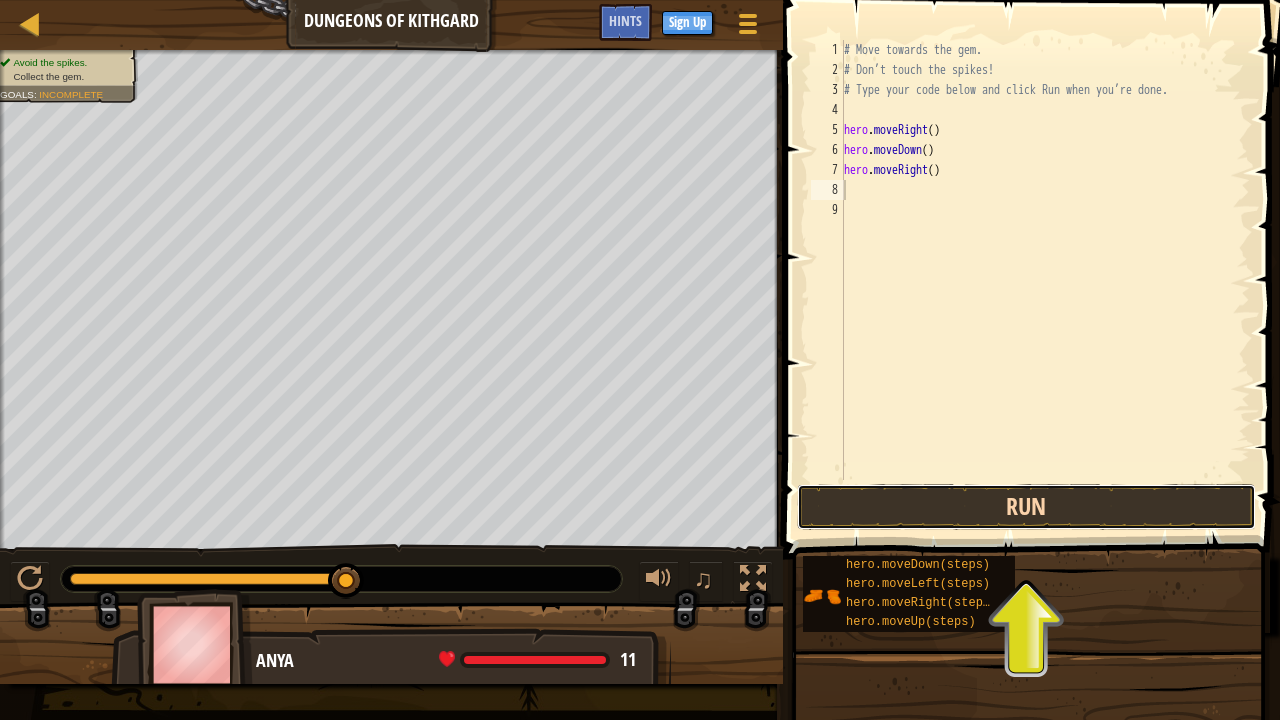 click on "Run" at bounding box center (1026, 507) 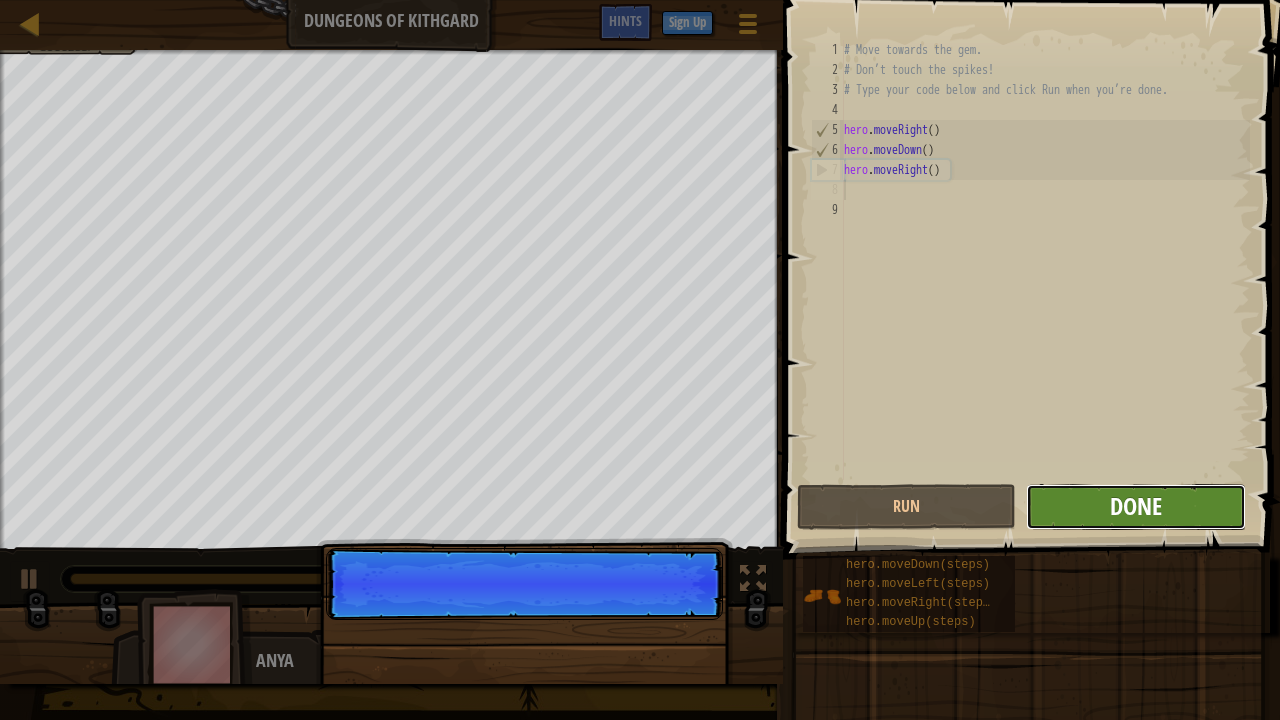 click on "Done" at bounding box center (1136, 506) 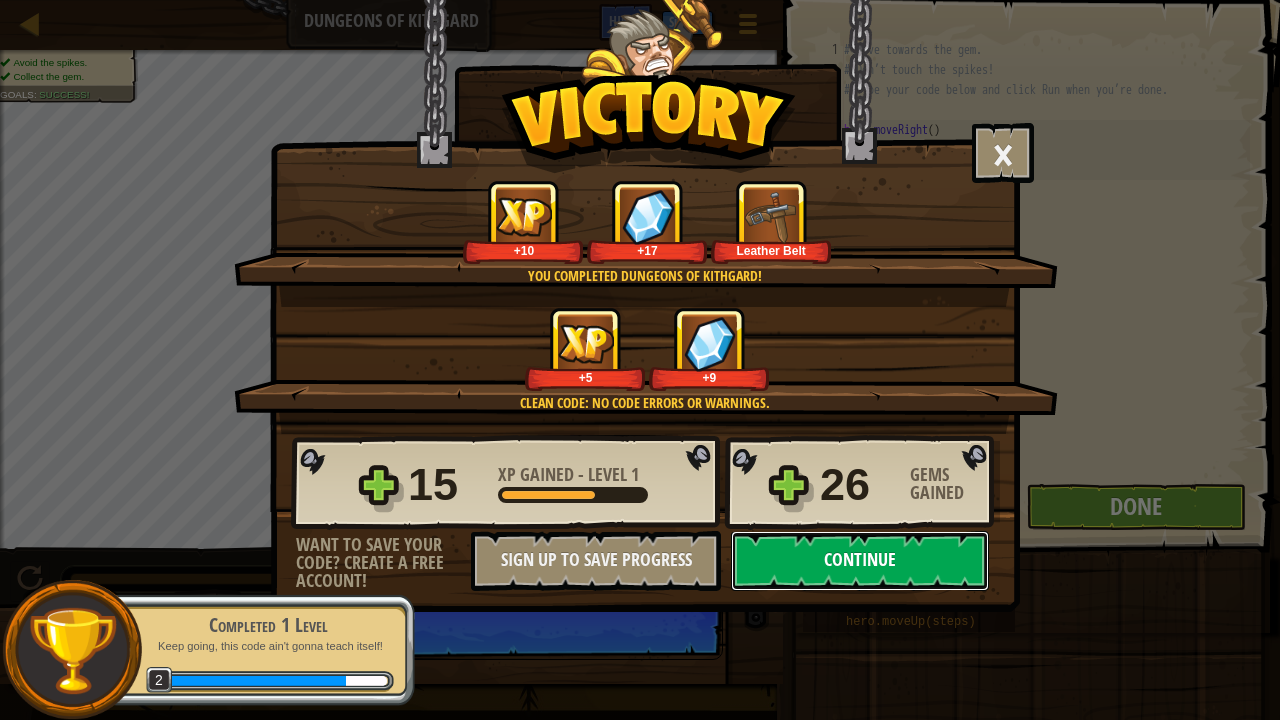 click on "Continue" at bounding box center (860, 561) 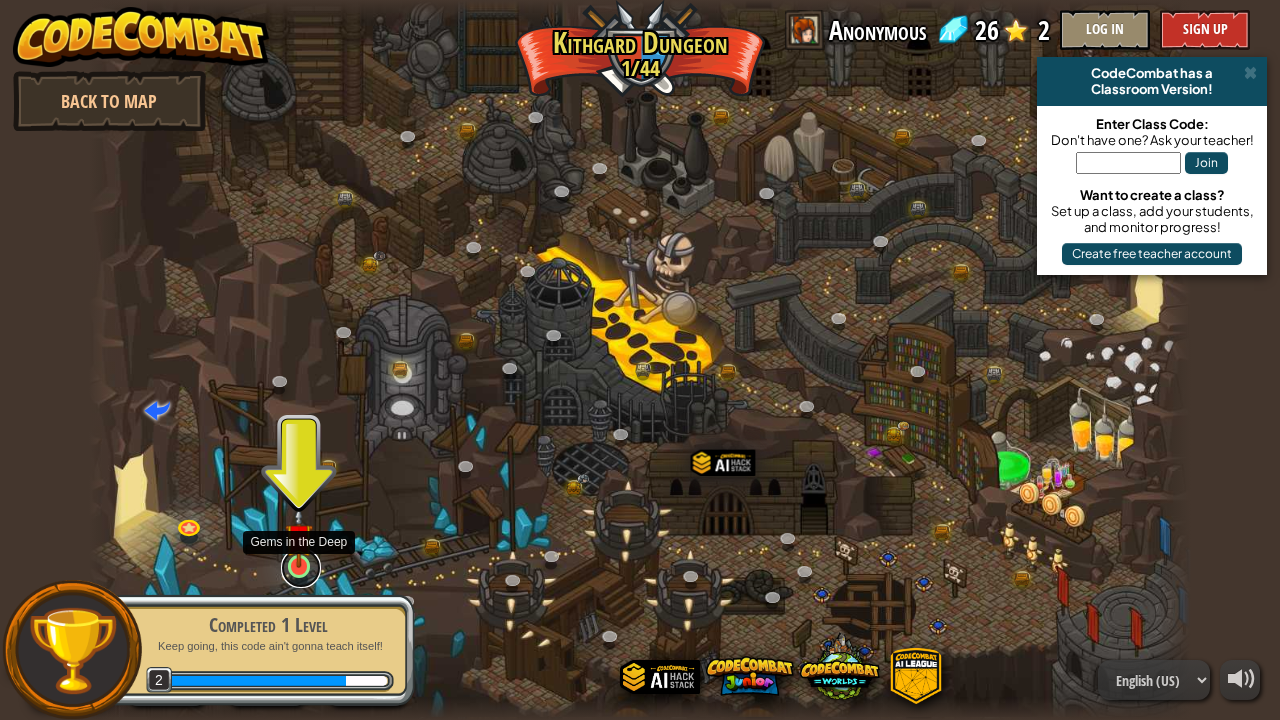 click at bounding box center [301, 568] 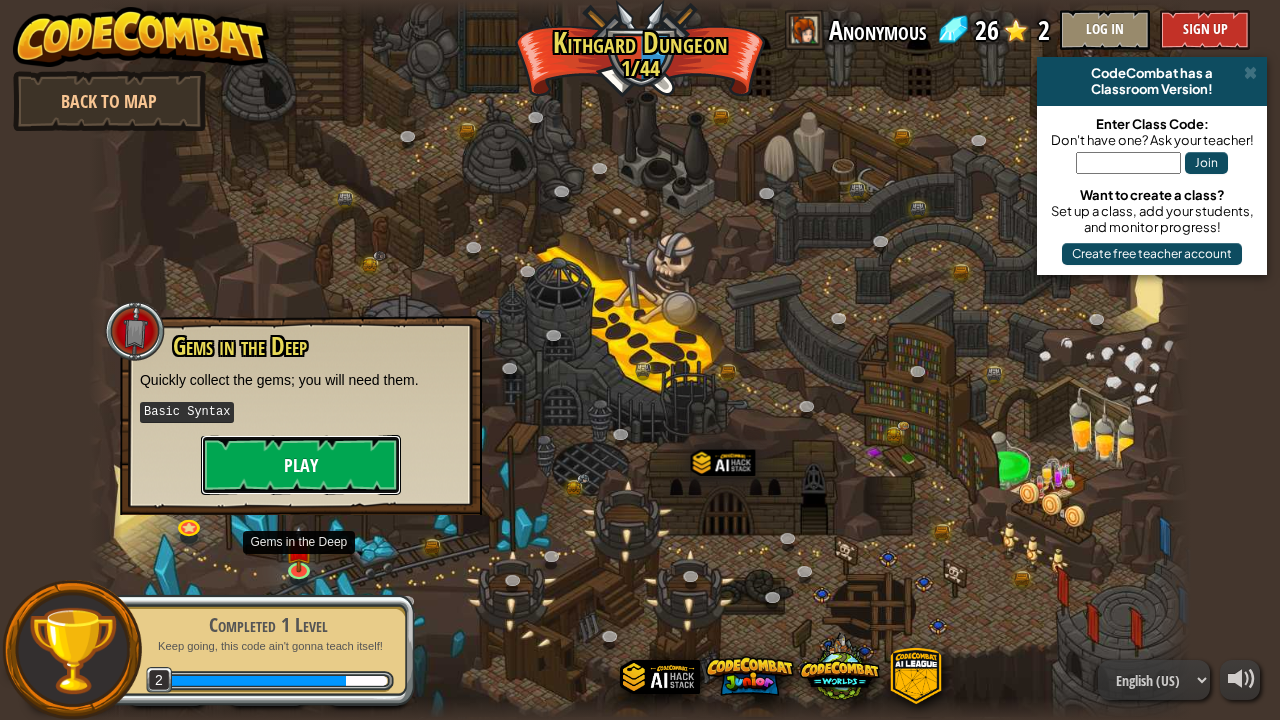 click on "Play" at bounding box center [301, 465] 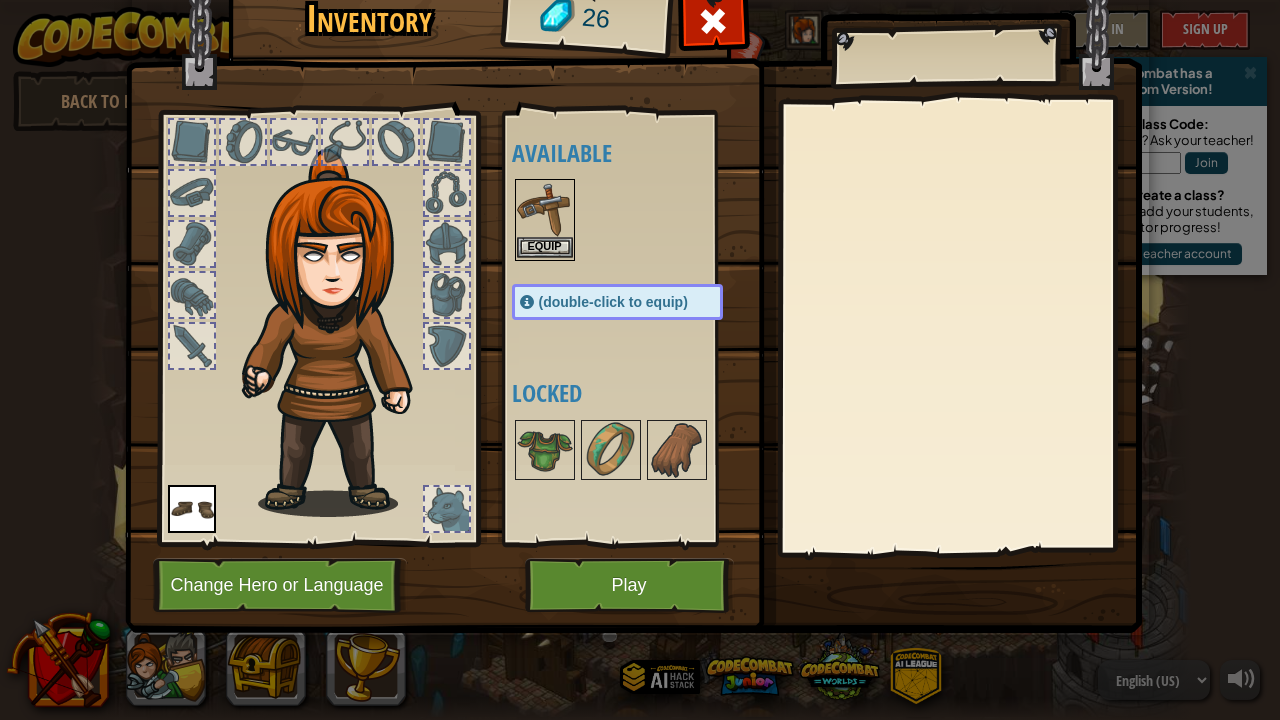 click at bounding box center (545, 209) 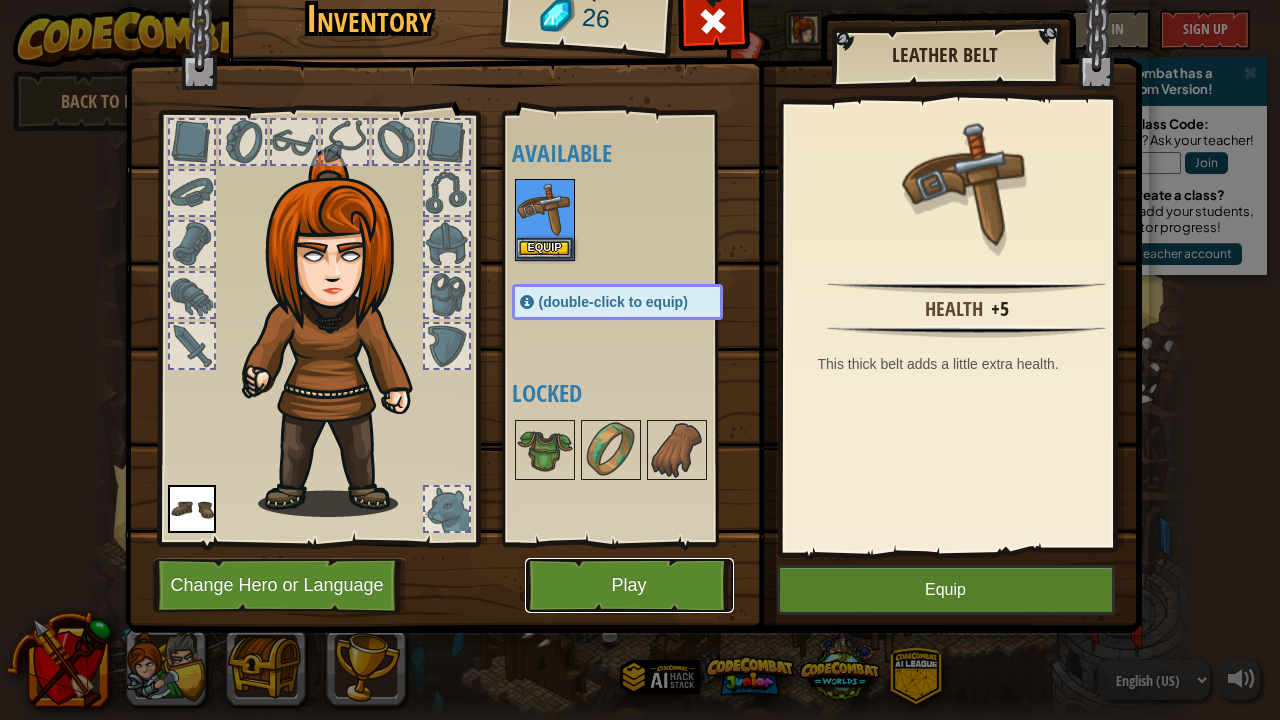 click on "Play" at bounding box center (629, 585) 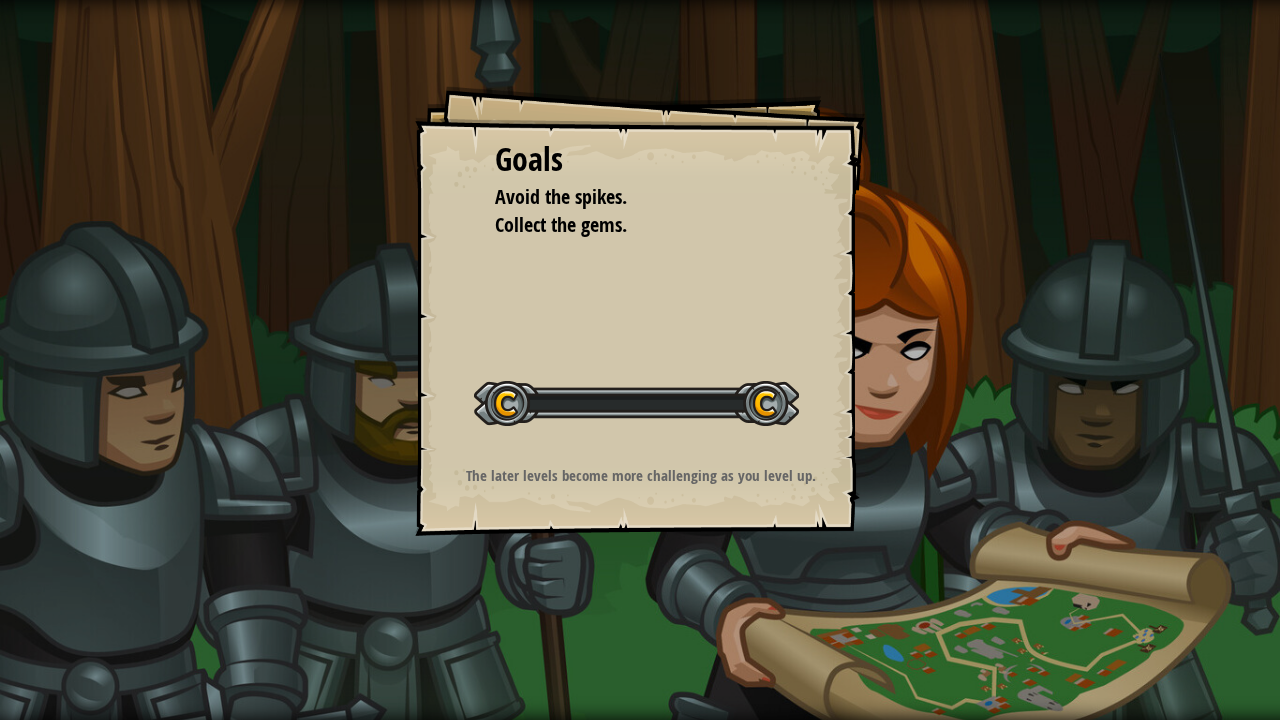 click on "Goals Avoid the spikes. Collect the gems. Start Level Error loading from server. Try refreshing the page. You'll need a subscription to play this level. Subscribe You'll need to join a course to play this level. Back to my courses Ask your teacher to assign a license to you so you can continue to play CodeCombat! Back to my courses This level is locked. Back to my courses The later levels become more challenging as you level up." at bounding box center (640, 360) 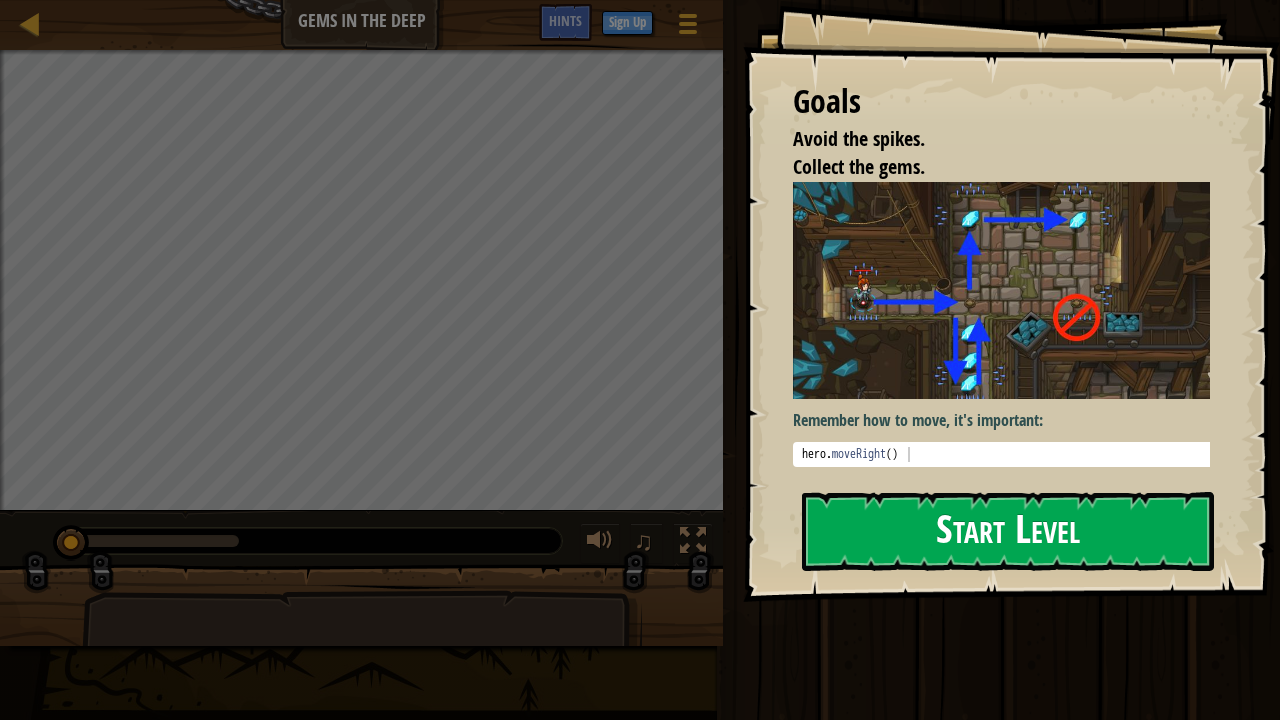 click on "Start Level" at bounding box center (1008, 531) 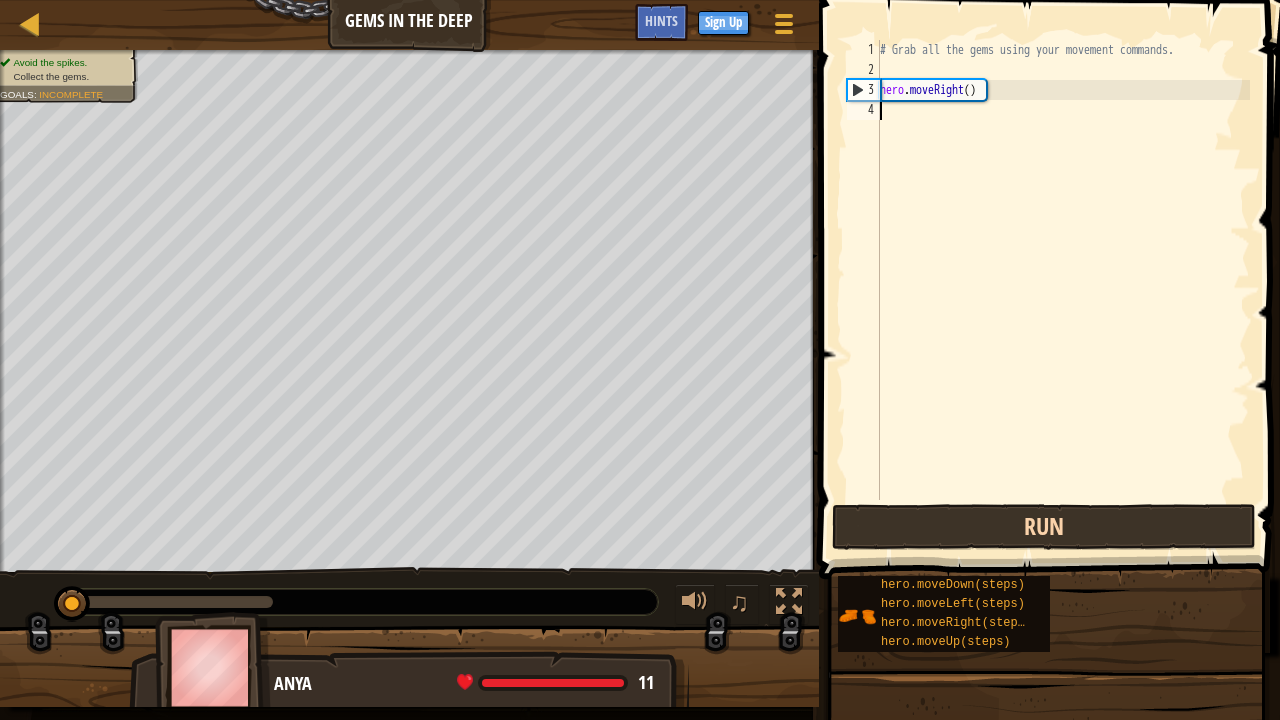 type on "h" 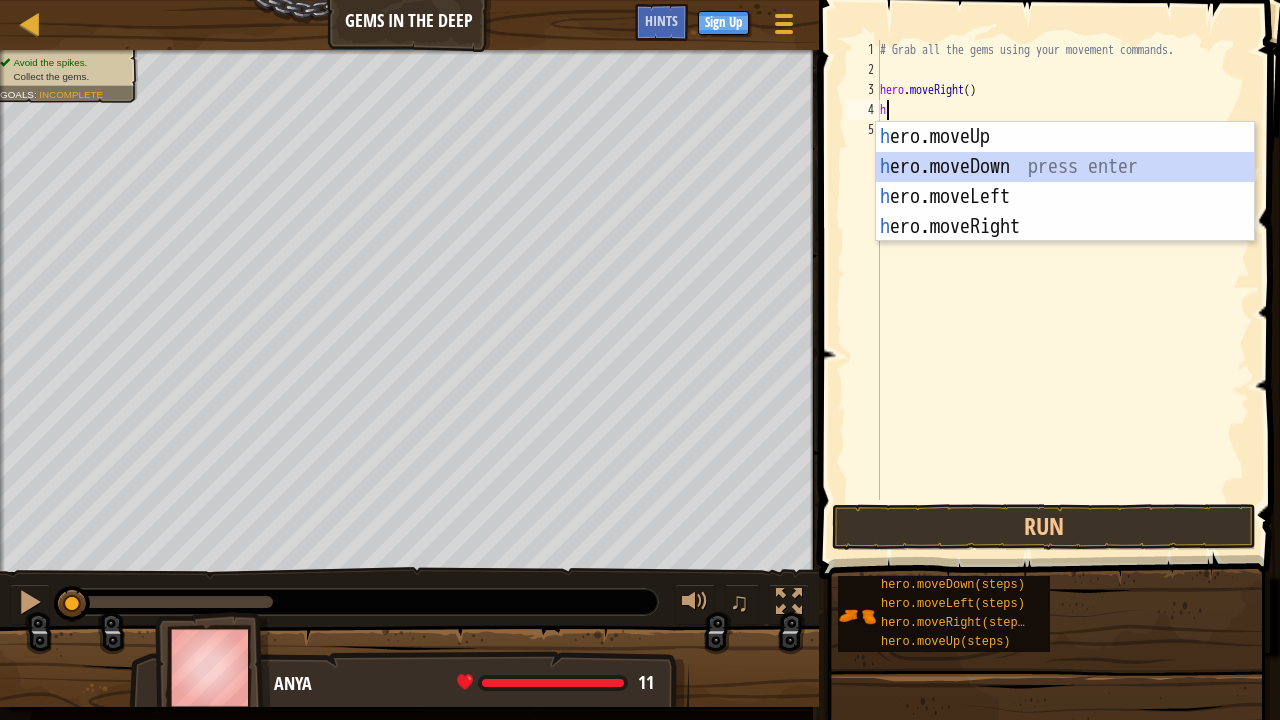 click on "h ero.moveUp press enter h ero.moveDown press enter h ero.moveLeft press enter h ero.moveRight press enter" at bounding box center (1065, 212) 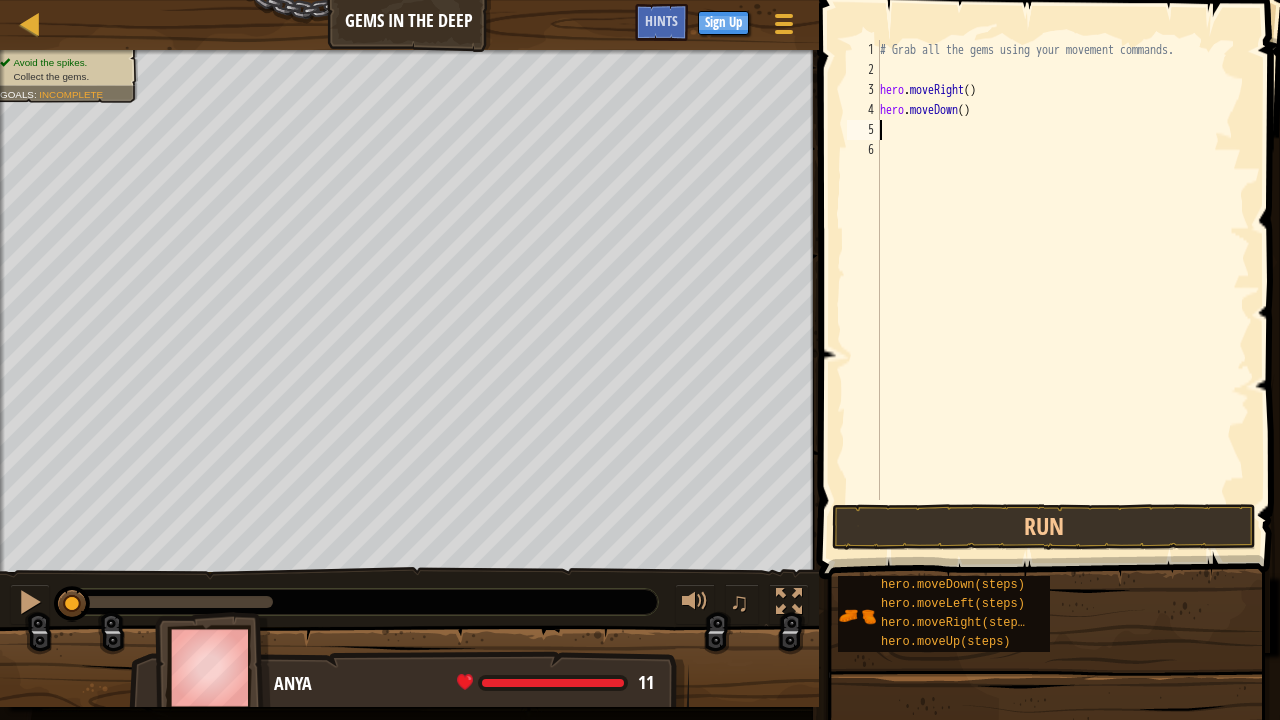 type on "h" 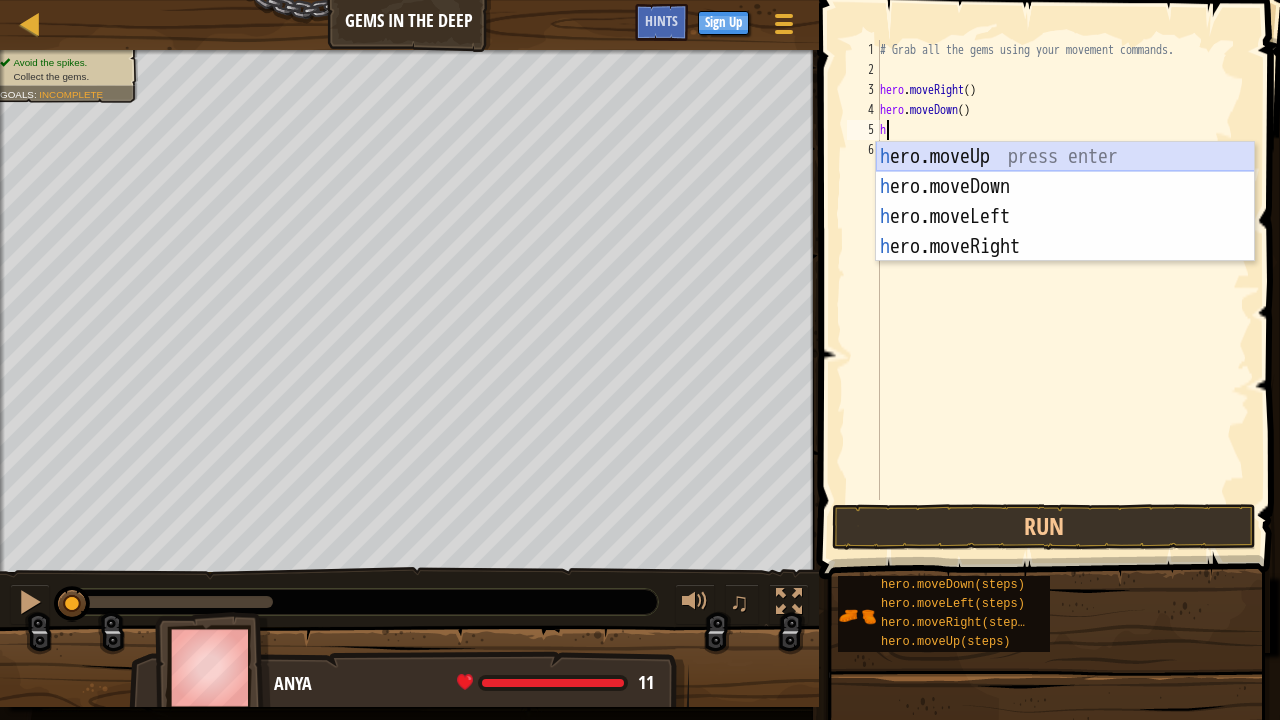 click on "h ero.moveUp press enter h ero.moveDown press enter h ero.moveLeft press enter h ero.moveRight press enter" at bounding box center [1065, 232] 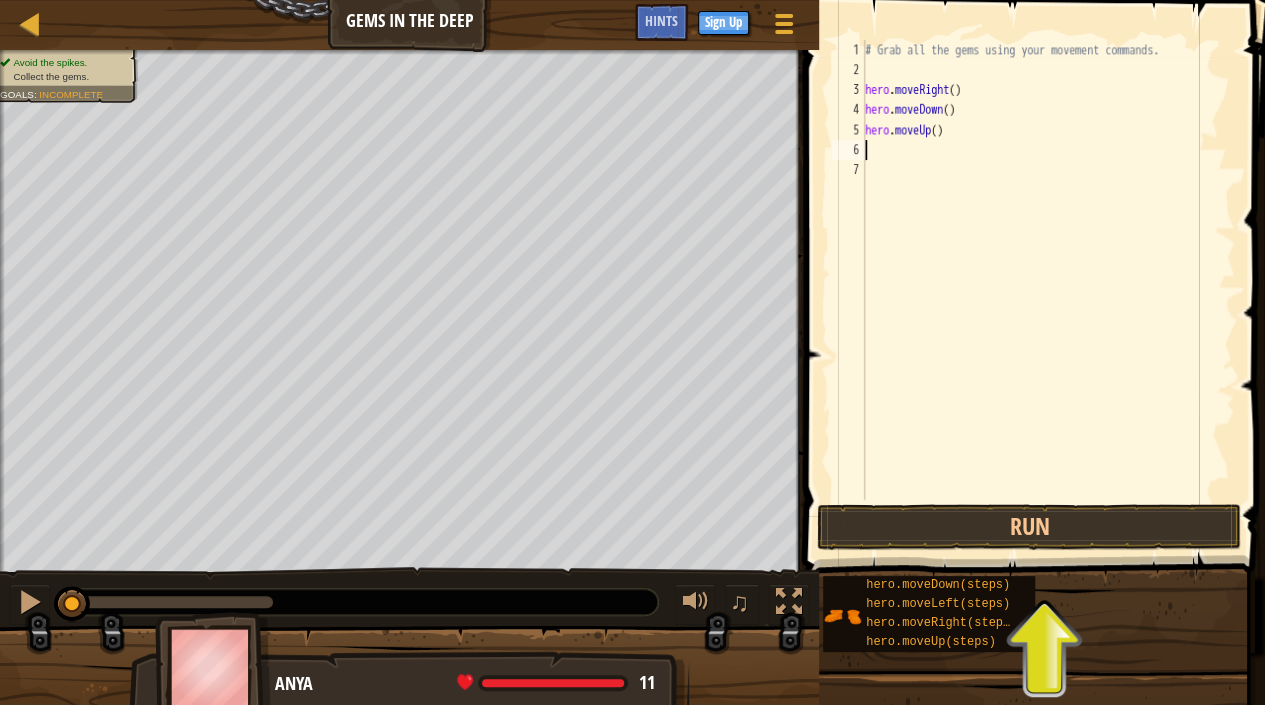 type on "h" 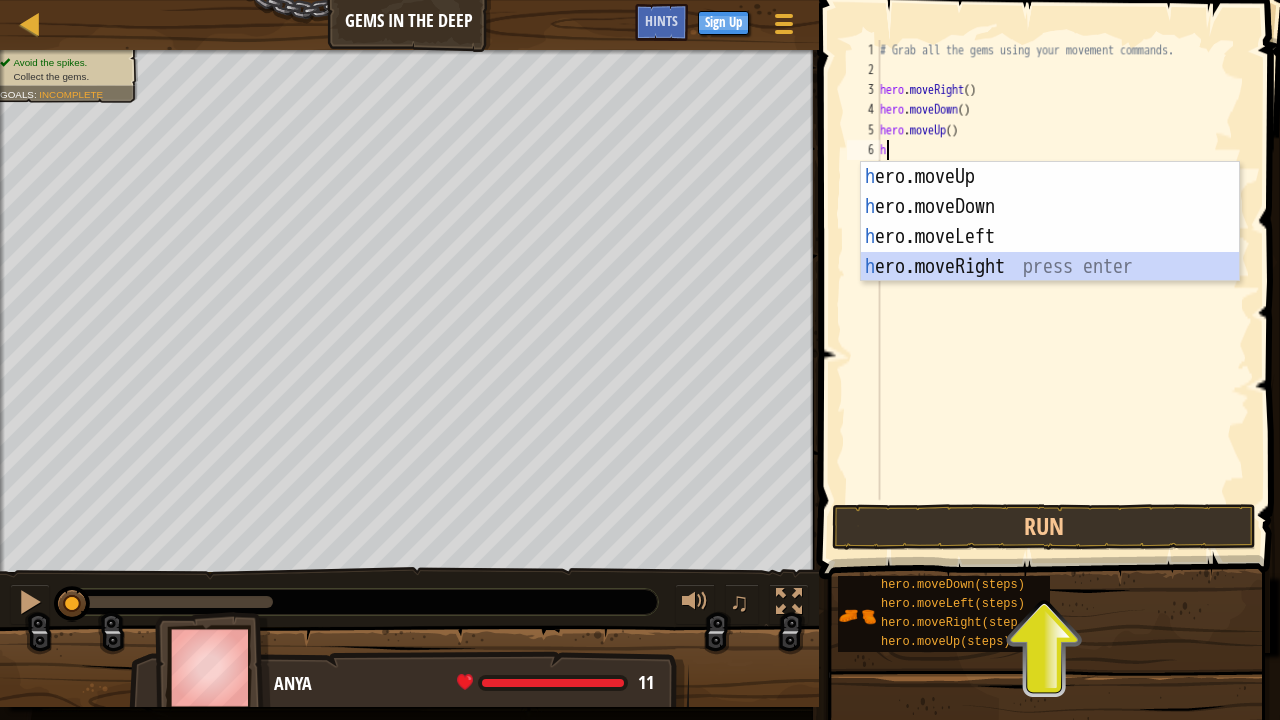 click on "h ero.moveUp press enter h ero.moveDown press enter h ero.moveLeft press enter h ero.moveRight press enter" at bounding box center [1050, 252] 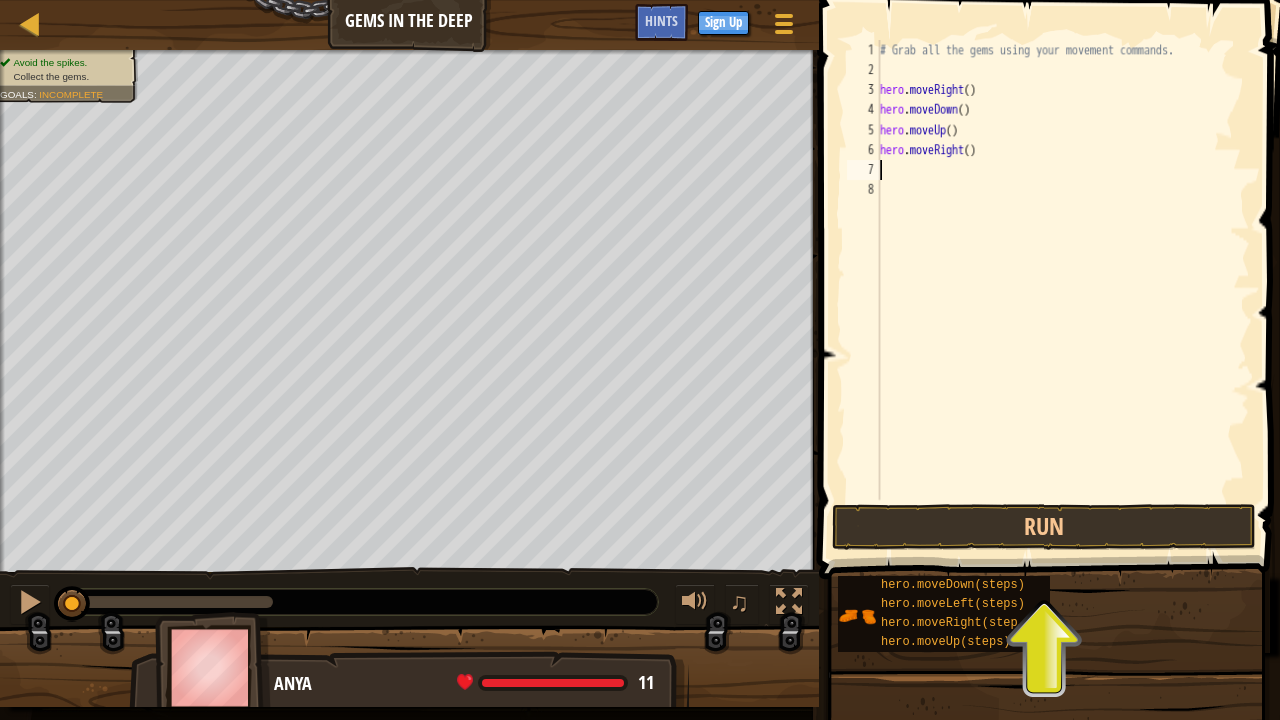 type on "h" 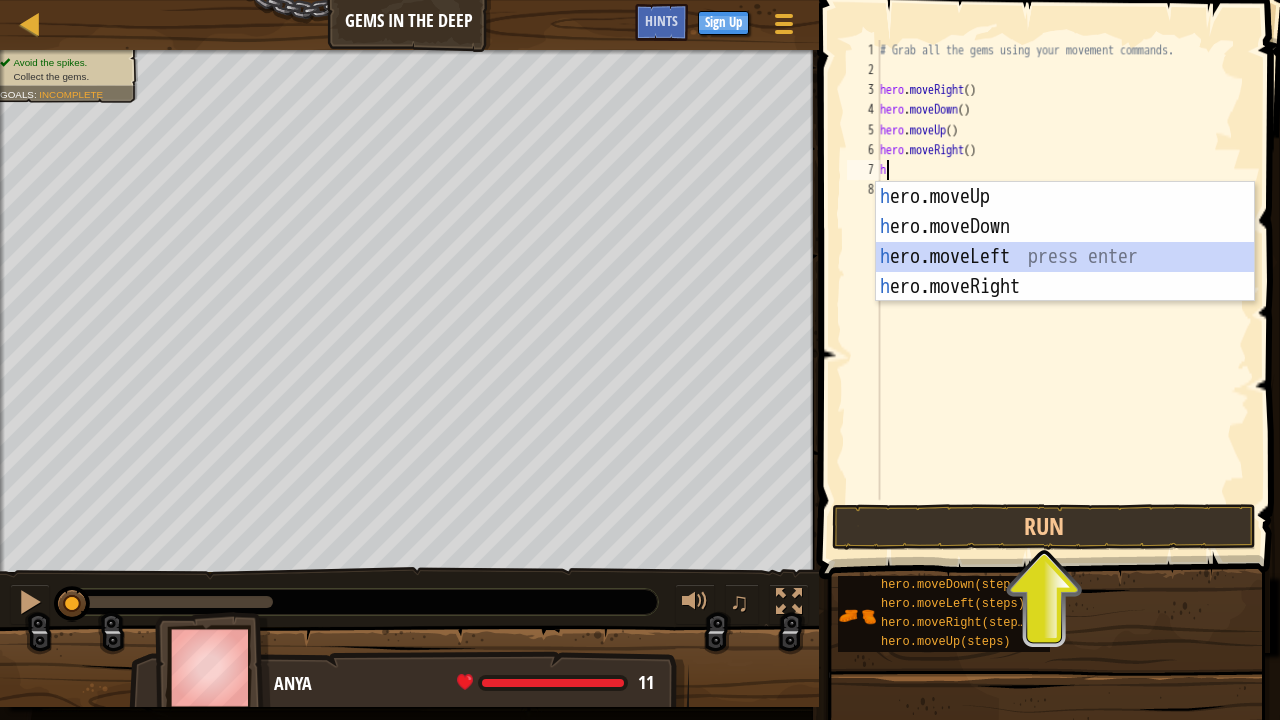 click on "h ero.moveUp press enter h ero.moveDown press enter h ero.moveLeft press enter h ero.moveRight press enter" at bounding box center [1065, 272] 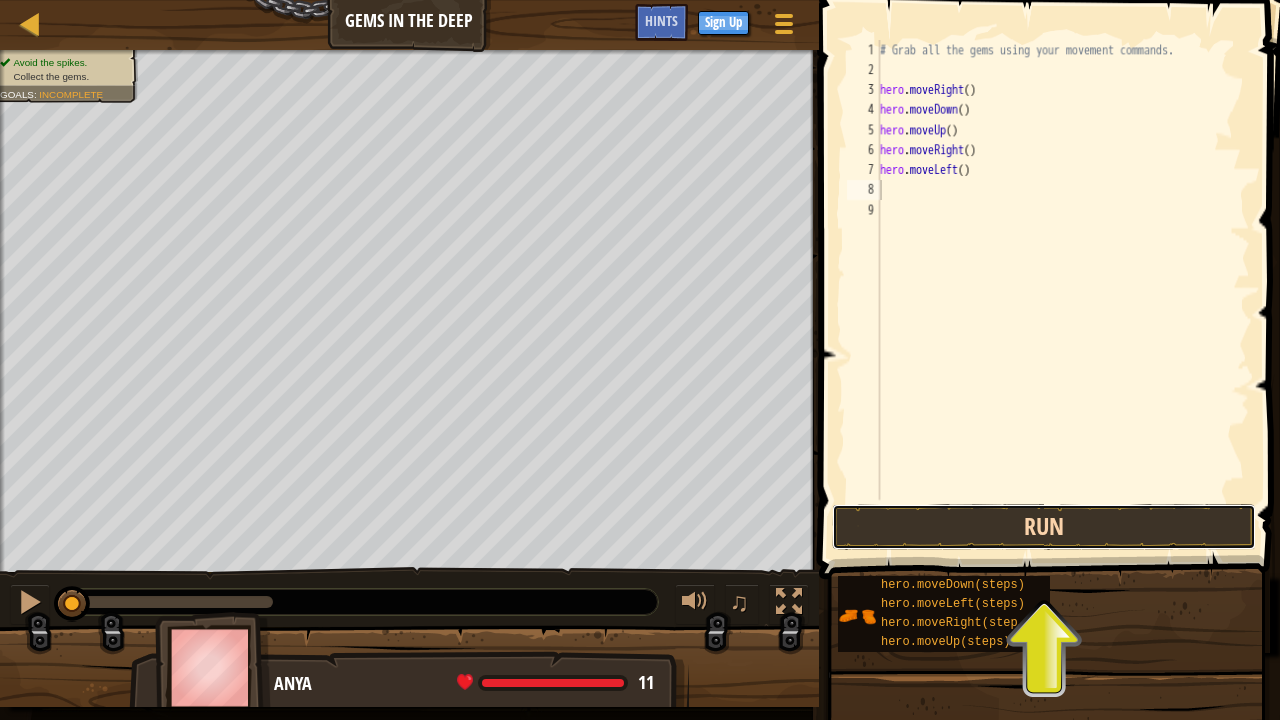 click on "Run" at bounding box center (1044, 527) 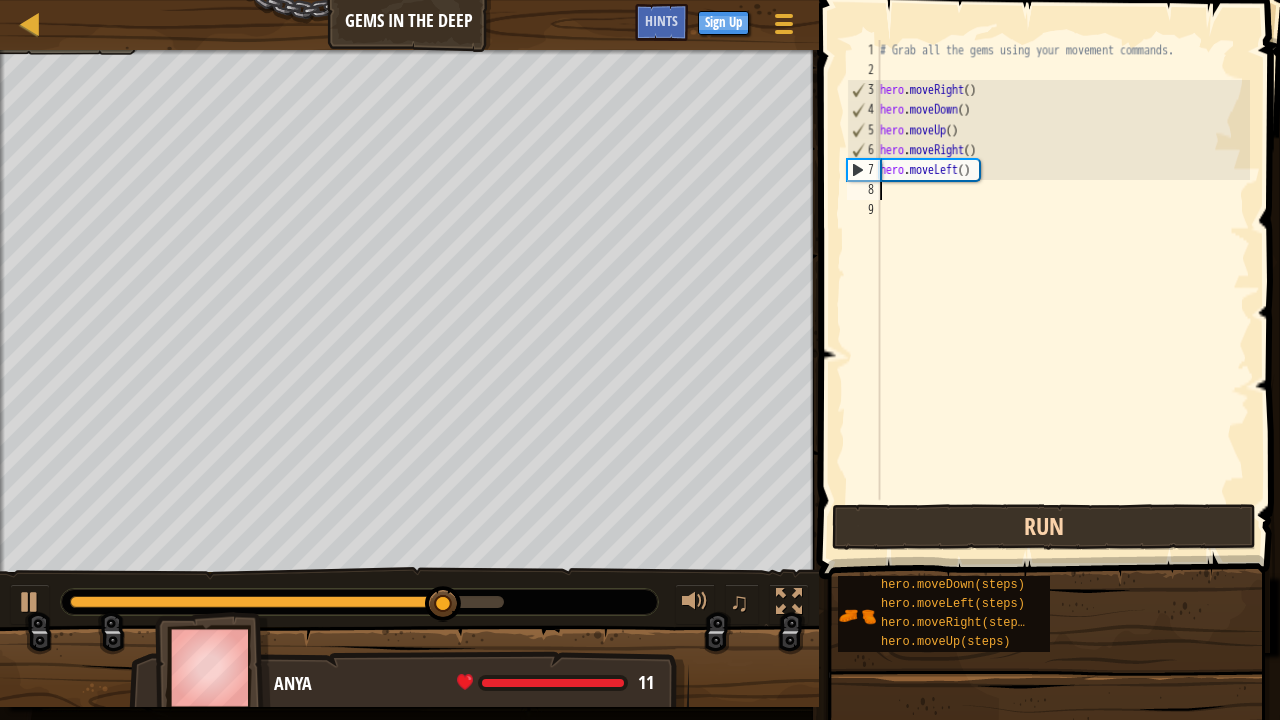 type on "h" 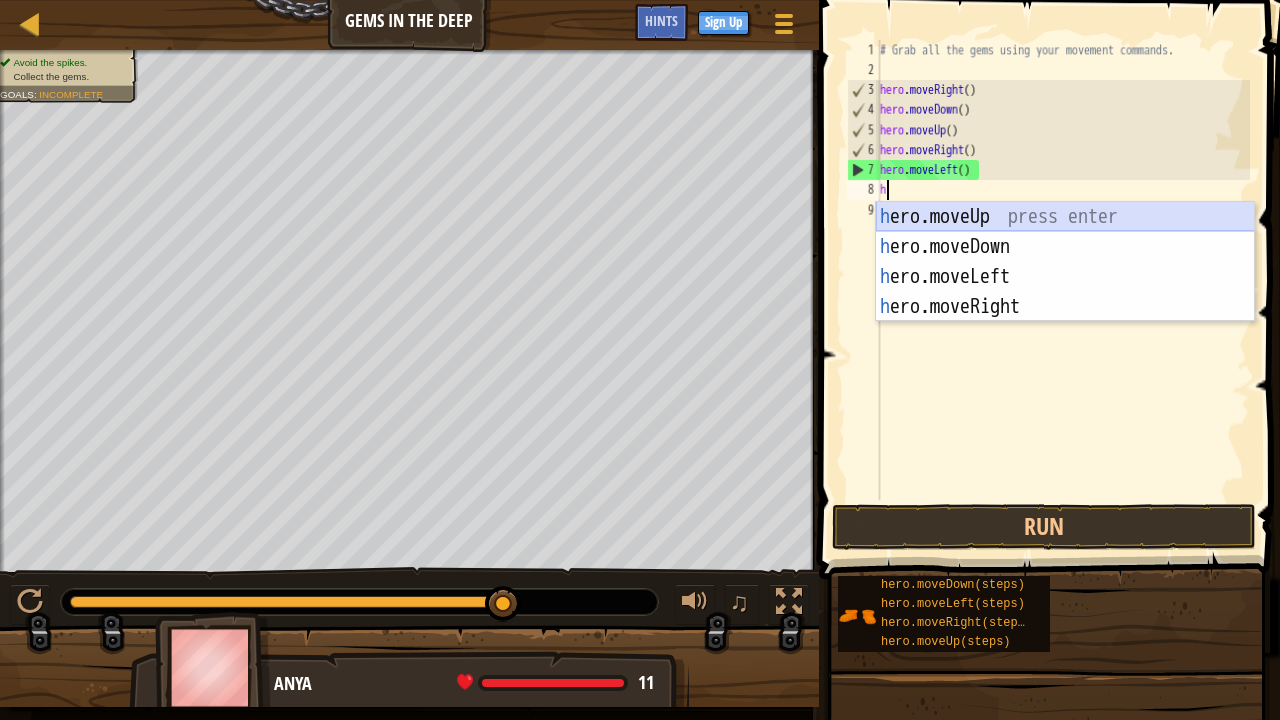 click on "h ero.moveUp press enter h ero.moveDown press enter h ero.moveLeft press enter h ero.moveRight press enter" at bounding box center (1065, 292) 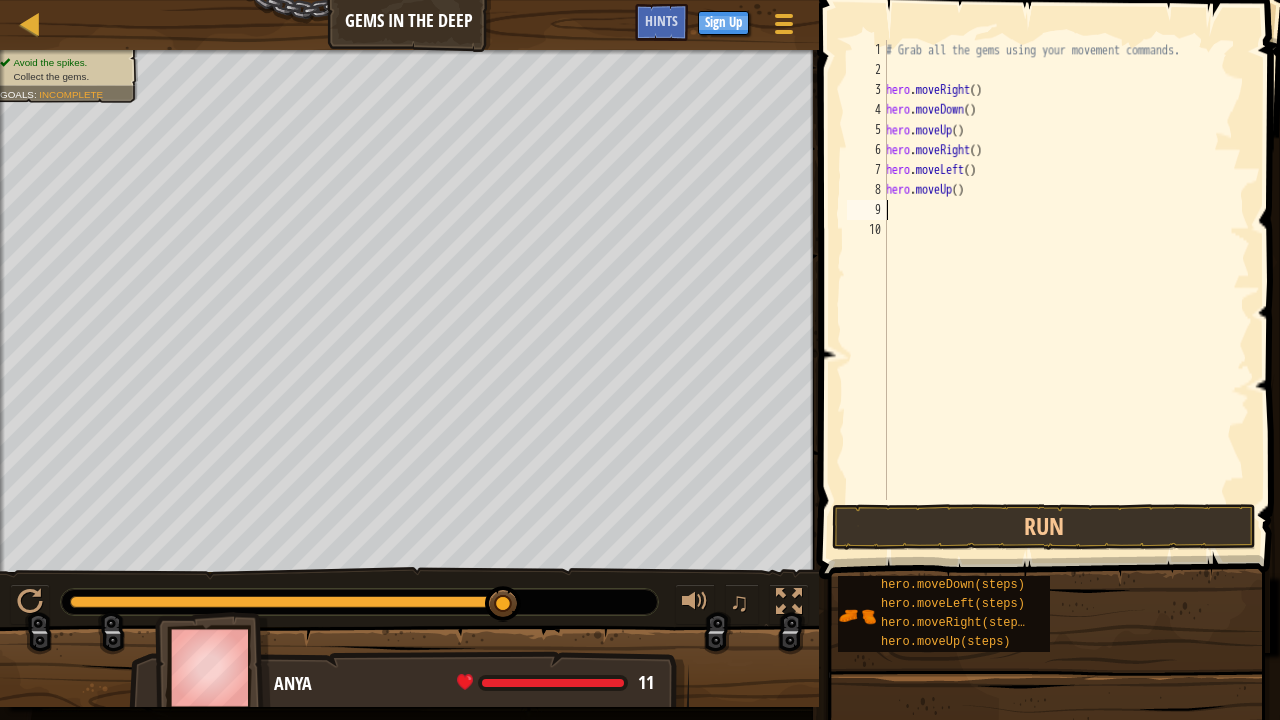 type on "h" 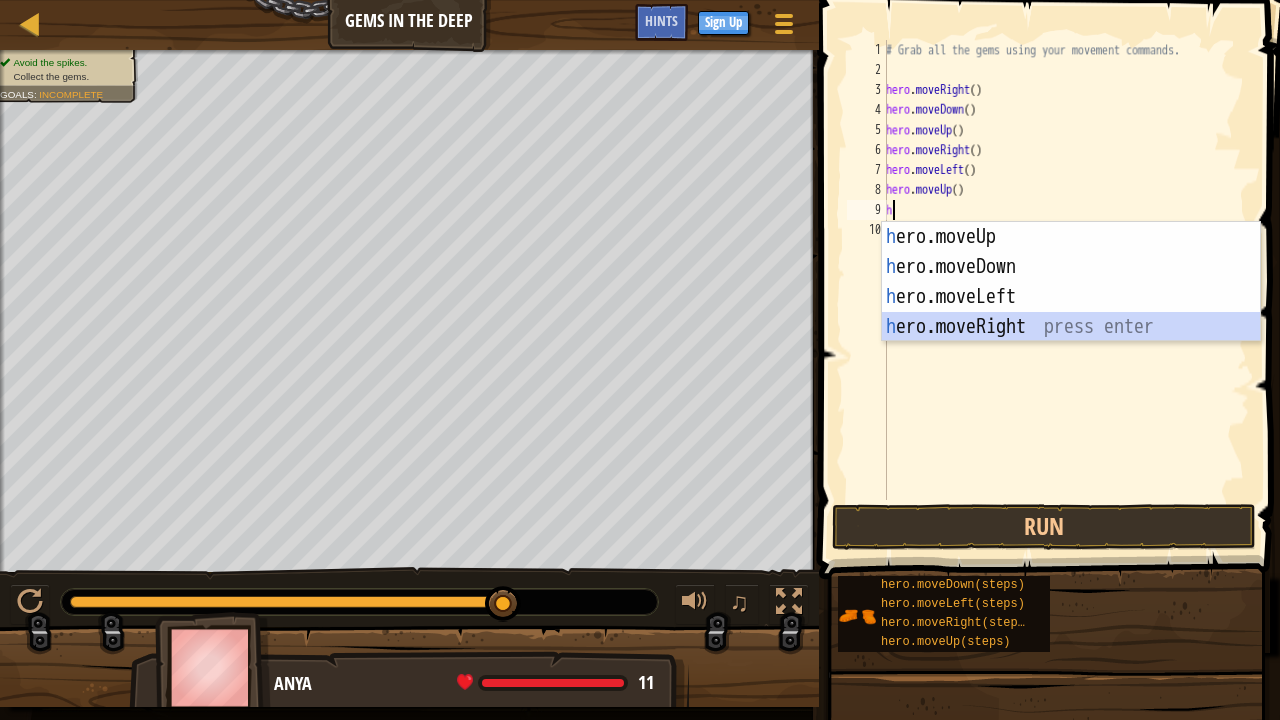 click on "h ero.moveUp press enter h ero.moveDown press enter h ero.moveLeft press enter h ero.moveRight press enter" at bounding box center [1071, 312] 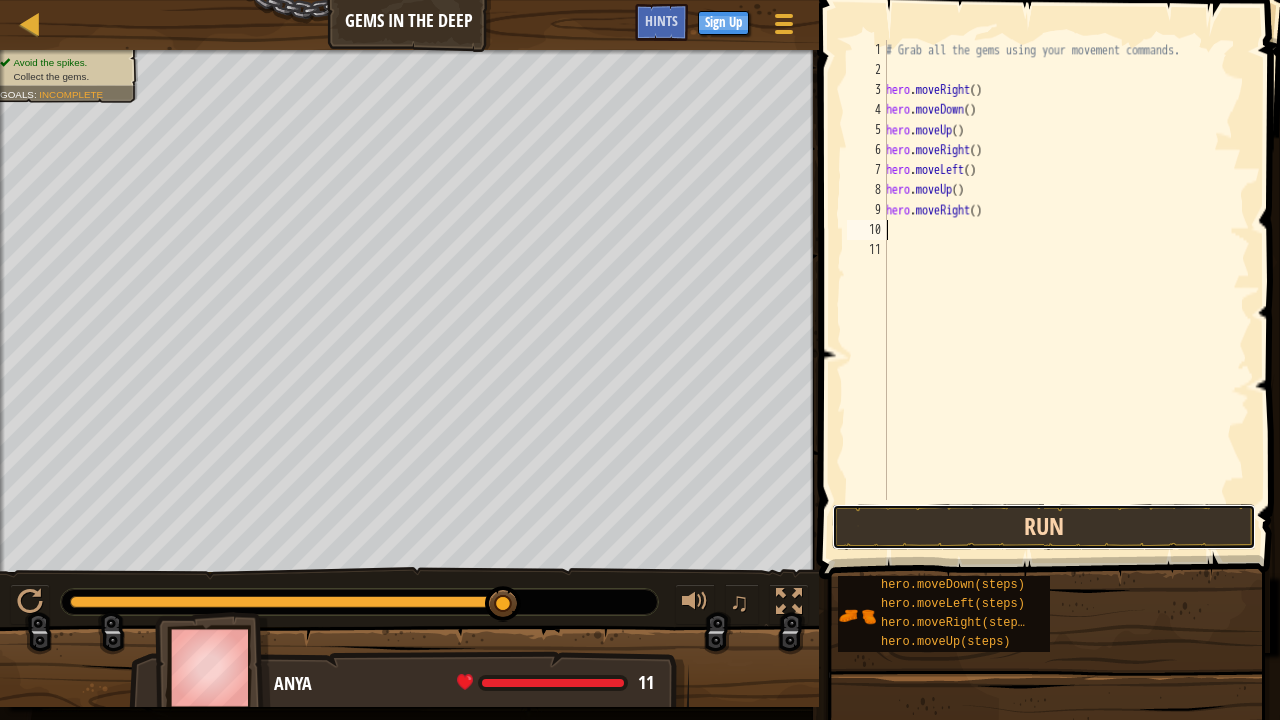 click on "Run" at bounding box center (1044, 527) 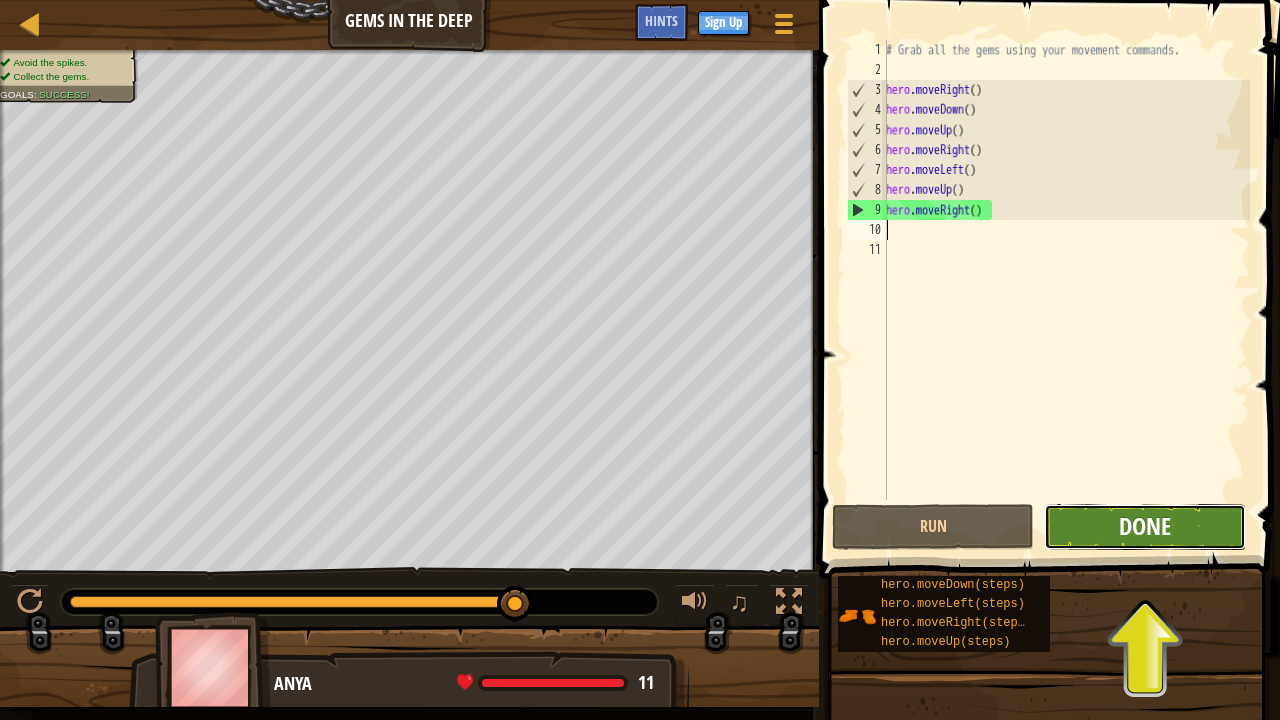 click on "Done" at bounding box center (1145, 527) 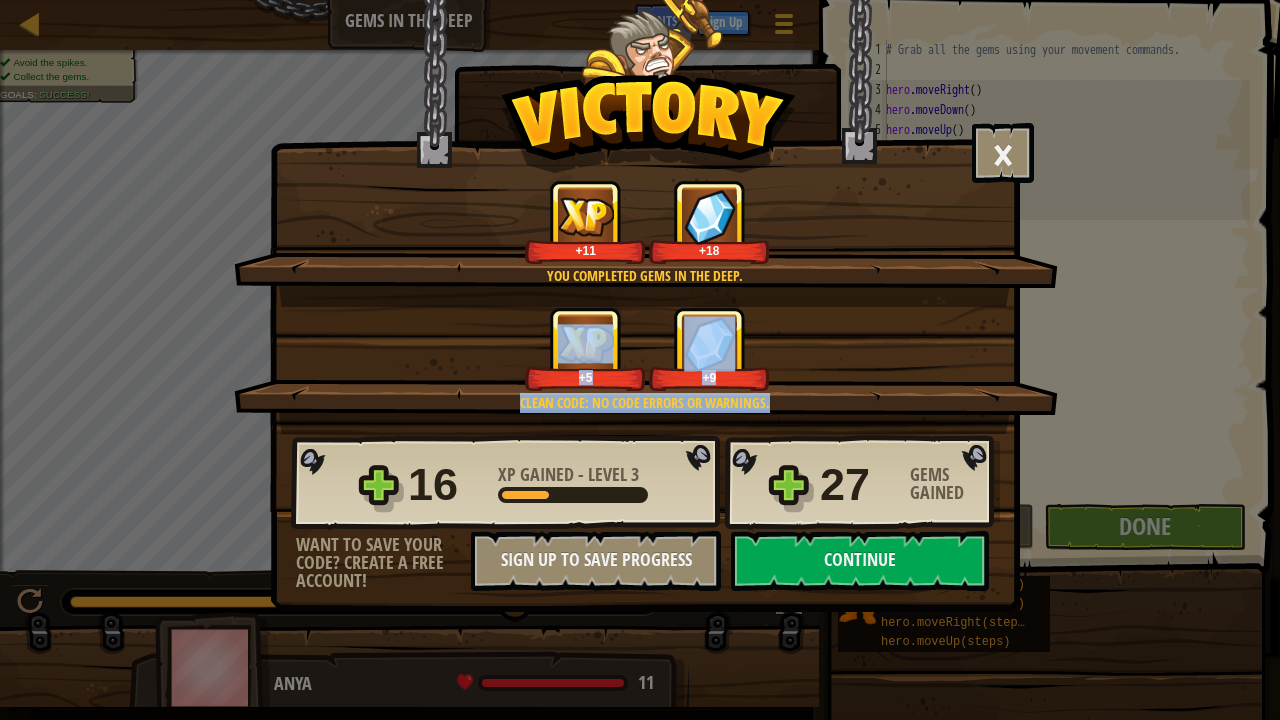 drag, startPoint x: 1120, startPoint y: 542, endPoint x: 946, endPoint y: 395, distance: 227.78279 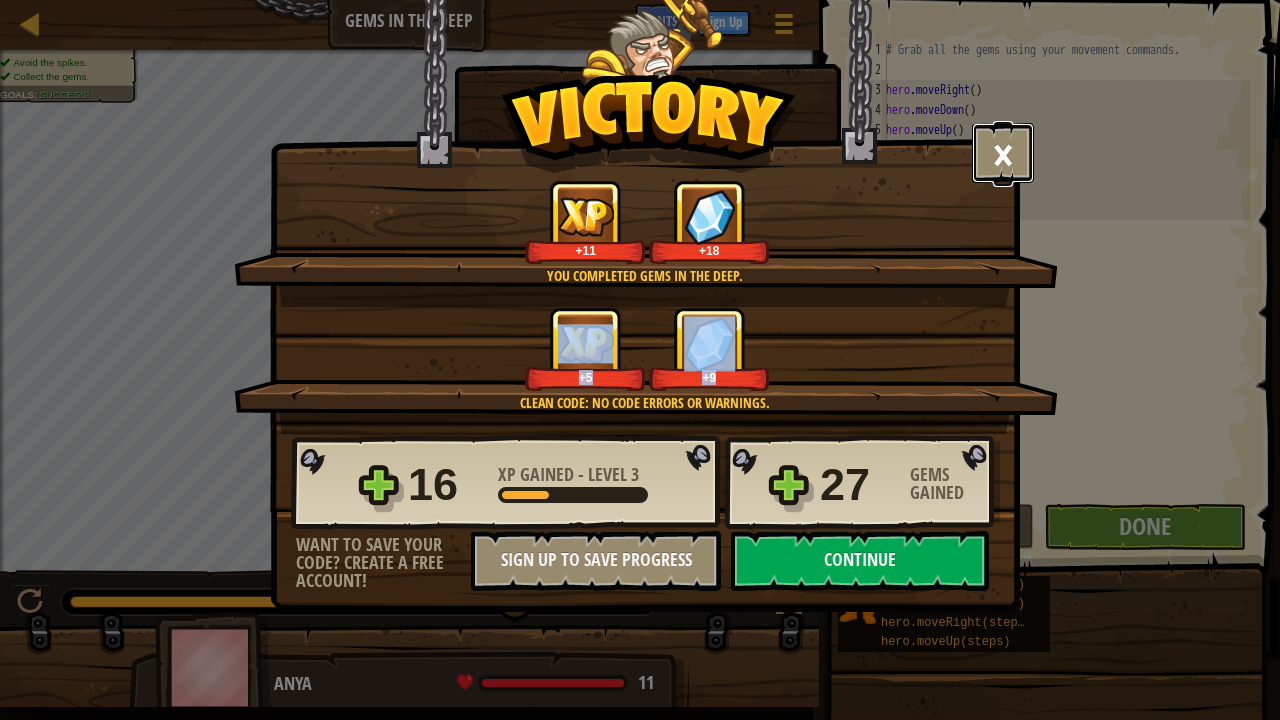 click on "×" at bounding box center [1003, 153] 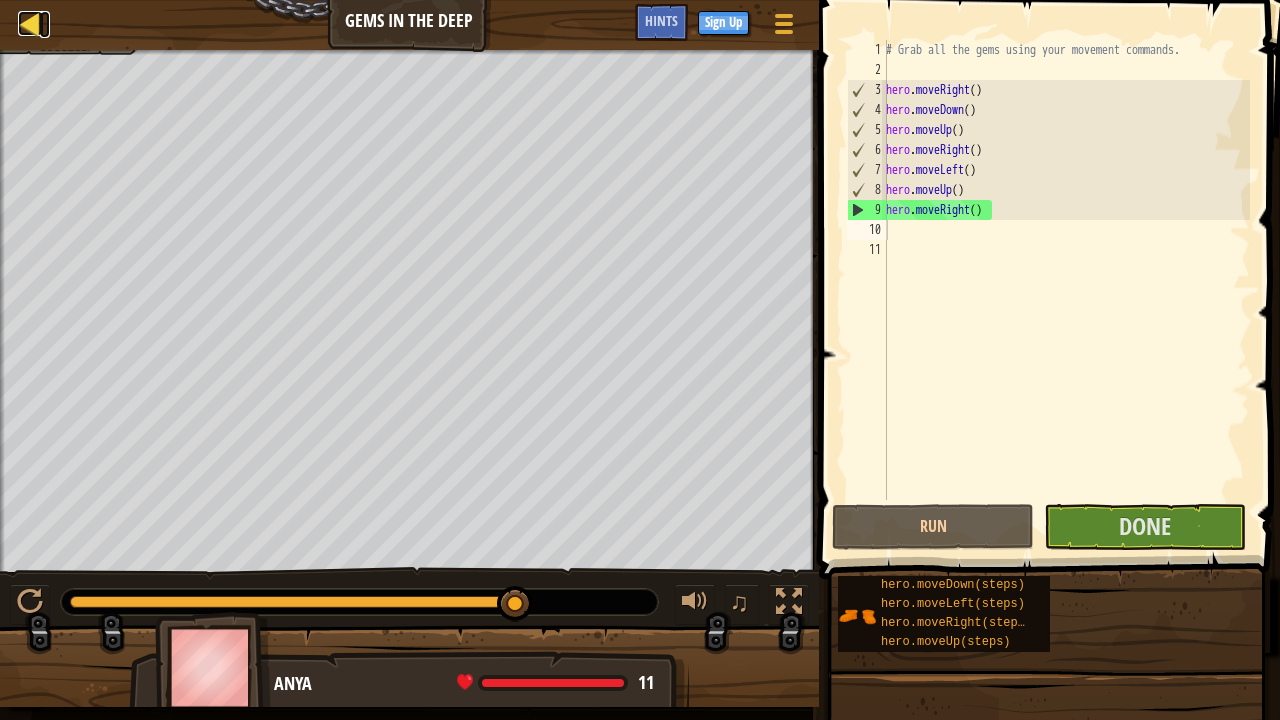 click at bounding box center [30, 23] 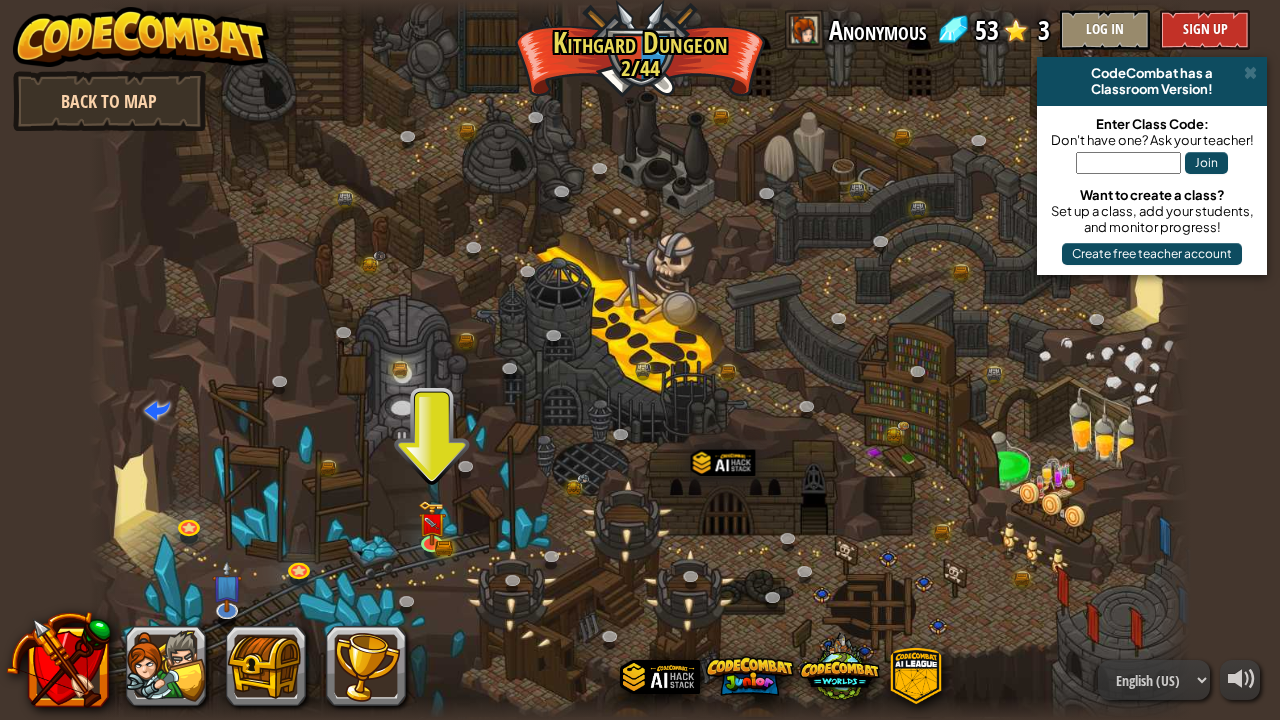 click on "Back to Map" at bounding box center [109, 101] 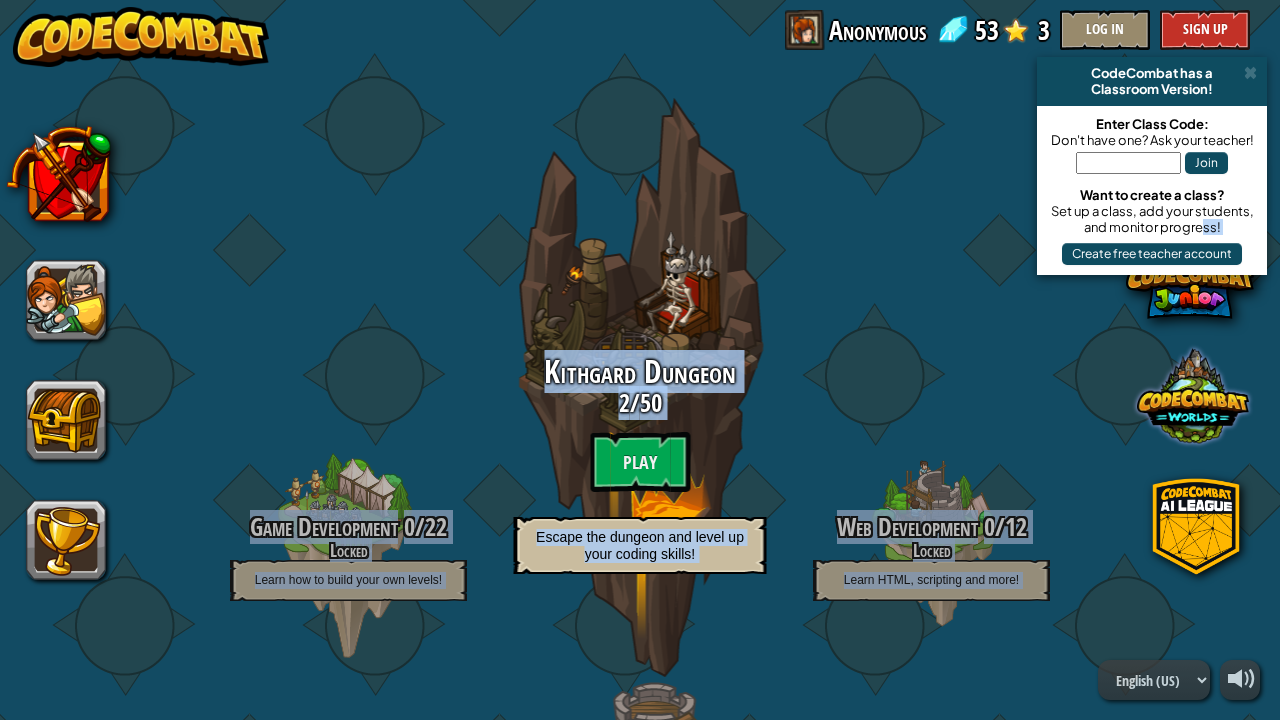 drag, startPoint x: 1206, startPoint y: 223, endPoint x: 1176, endPoint y: 440, distance: 219.06392 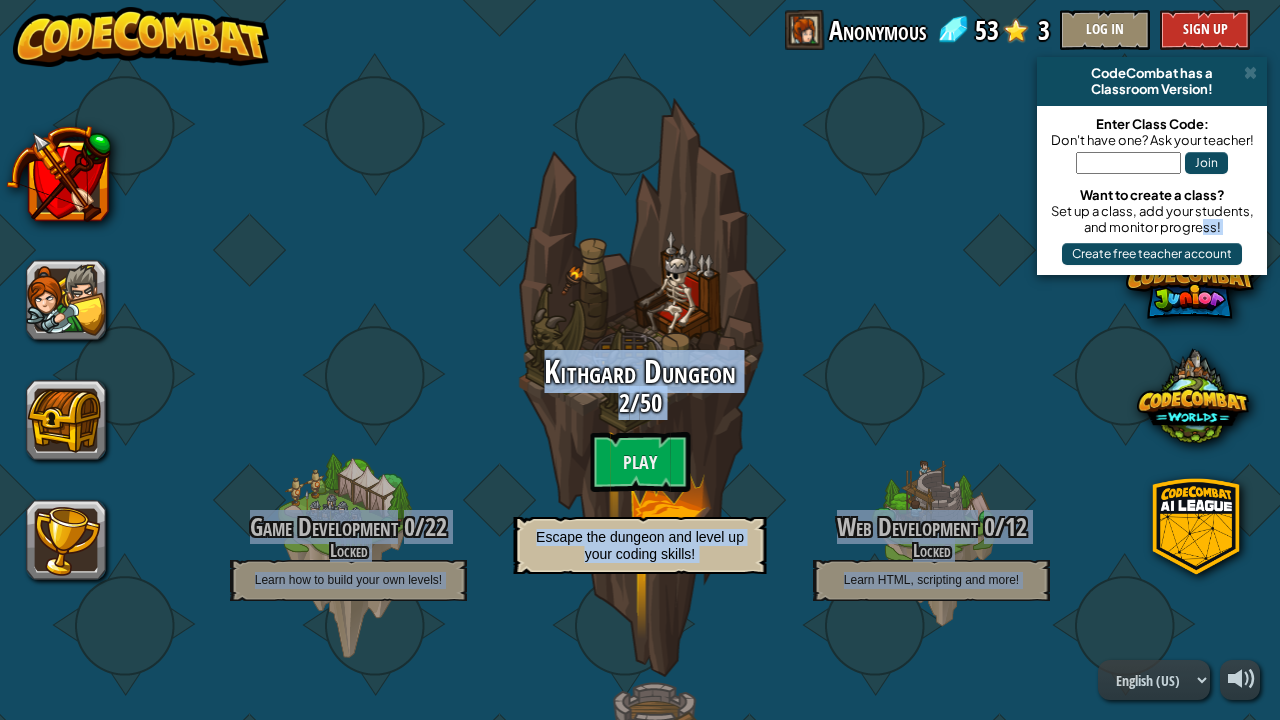 click on "Game Development 0 / 22 Locked Learn how to build your own levels! Kithgard Dungeon 2 / 50 Play Escape the dungeon and level up your coding skills! Web Development 0 / 12 Locked Learn HTML, scripting and more! Game Development 2 0 / 28 Locked Simple AI Scripting, Customizable Units and Goals Backwoods Forest 0 / 122 Locked Outsmart ogres in the forest with conditional logic and procedural thinking! Web Development 2 0 / 22 Locked Keep learning HTML, scripting and more! Game Development 3 0 / 11 Locked Learn how to make your own games! Sarven Desert 0 / 97 Locked Unlock the desert’s mysteries with mathematical calculations and complex conditions. Cloudrip Mountain 0 / 115 Locked Advance your coding skills by traversing treacherous peaks and data structures. Kelvintaph Glacier 0 / 48 Locked Use abstract data structures to solve the glacier’s coolest puzzles." at bounding box center [640, 360] 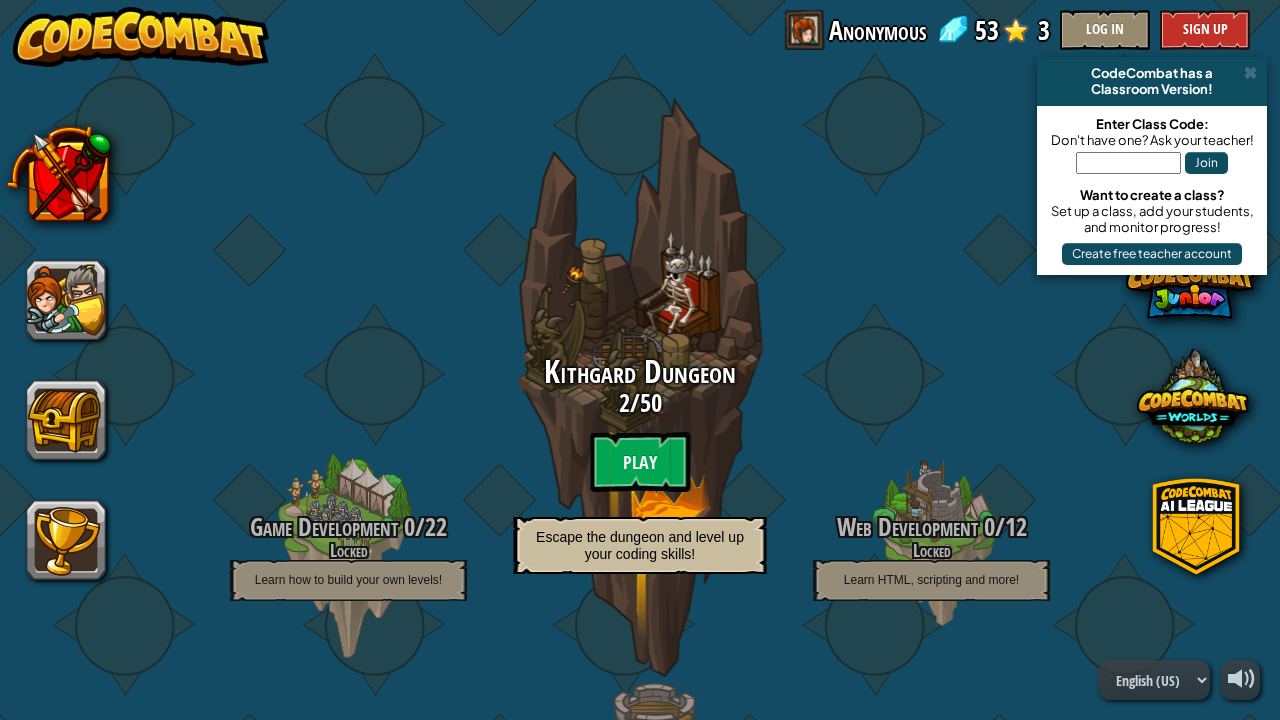 drag, startPoint x: 0, startPoint y: 719, endPoint x: 0, endPoint y: 697, distance: 22 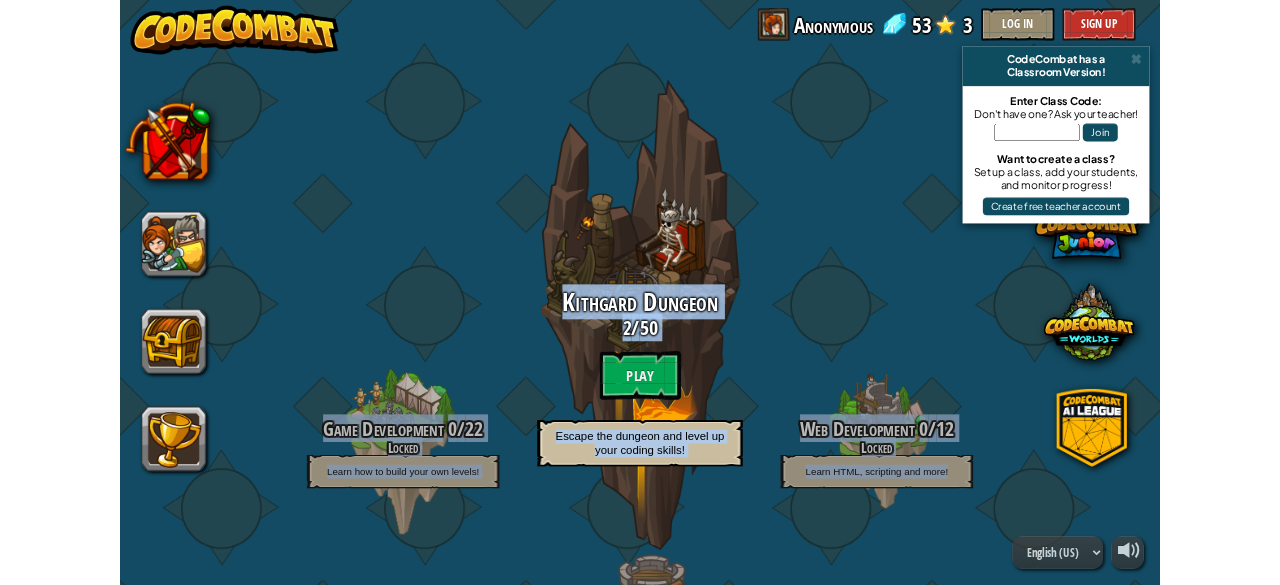 scroll, scrollTop: 2, scrollLeft: 0, axis: vertical 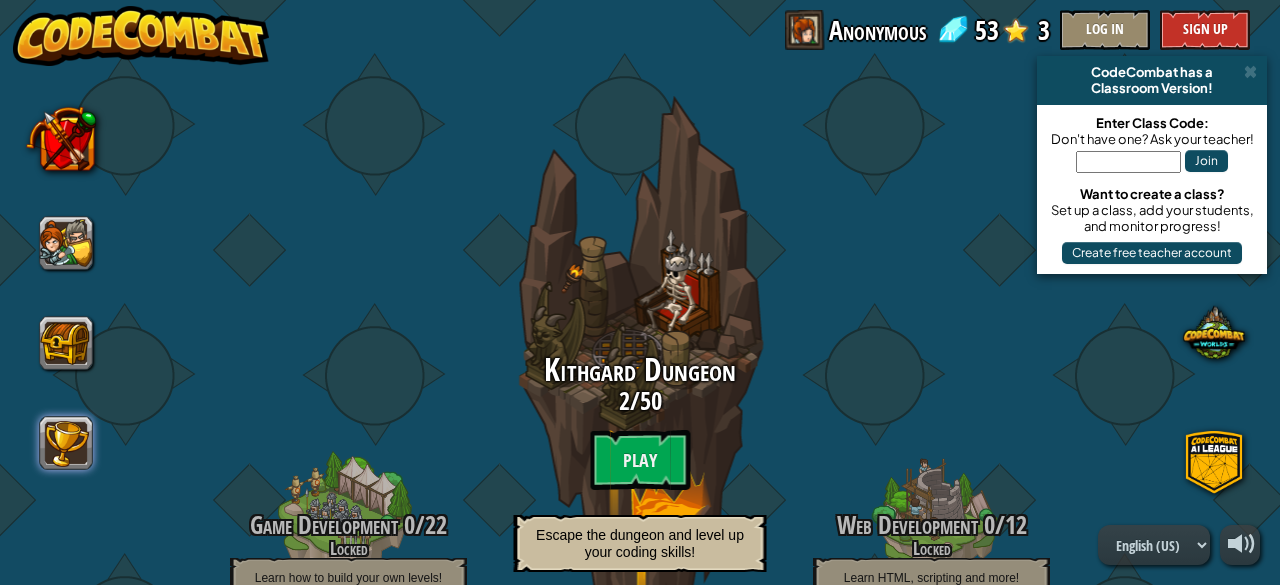 drag, startPoint x: 0, startPoint y: 500, endPoint x: 43, endPoint y: 465, distance: 55.443665 